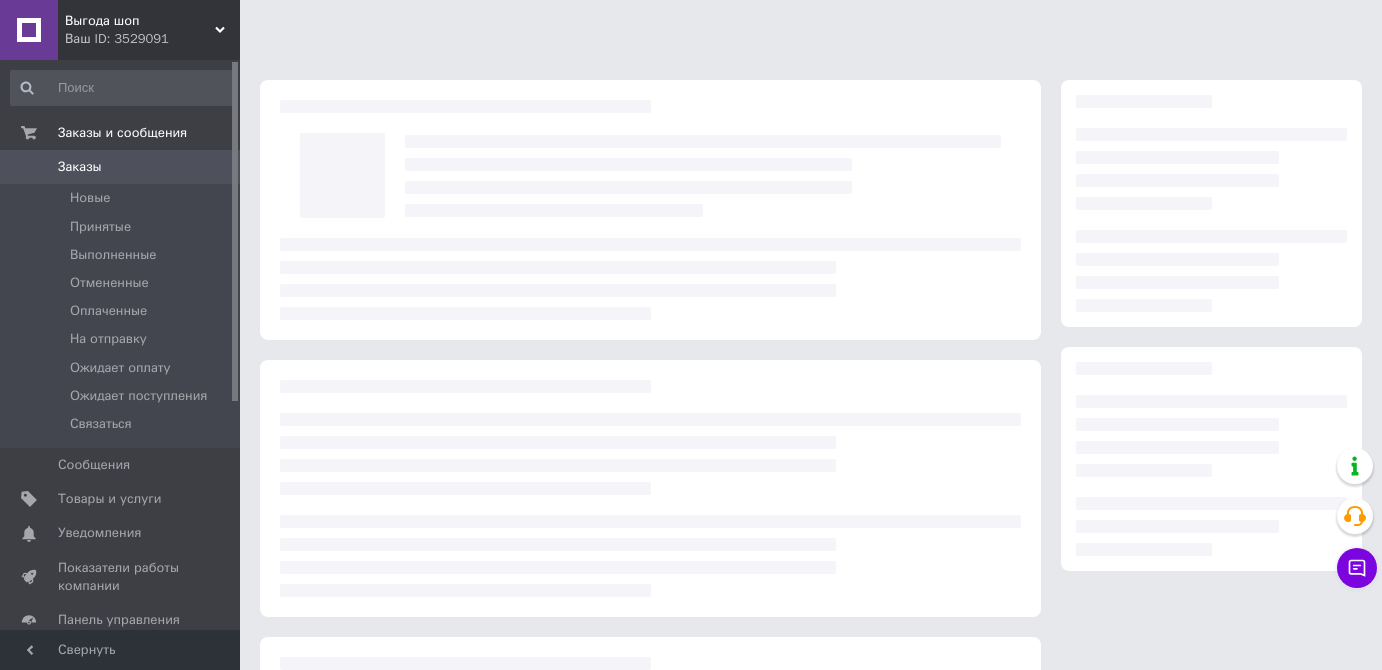 scroll, scrollTop: 0, scrollLeft: 0, axis: both 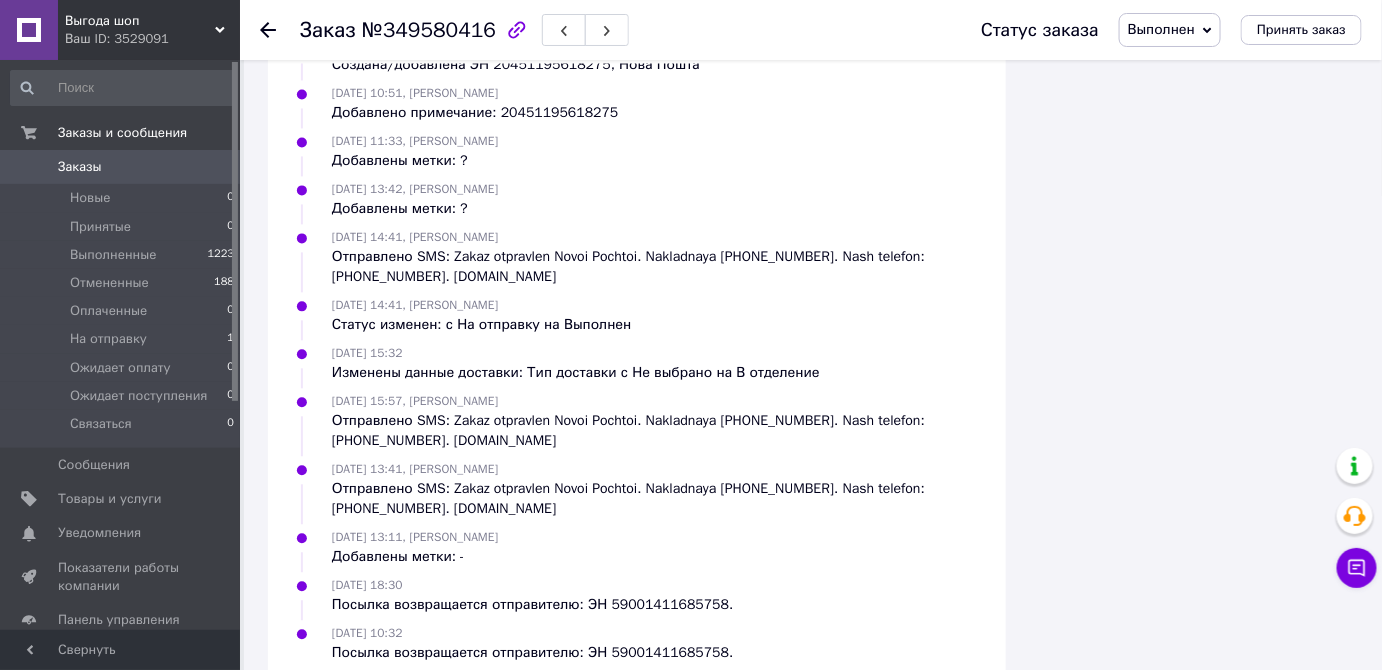 click on "Посылка возвращается отправителю: ЭН 59001411685758." at bounding box center (532, 653) 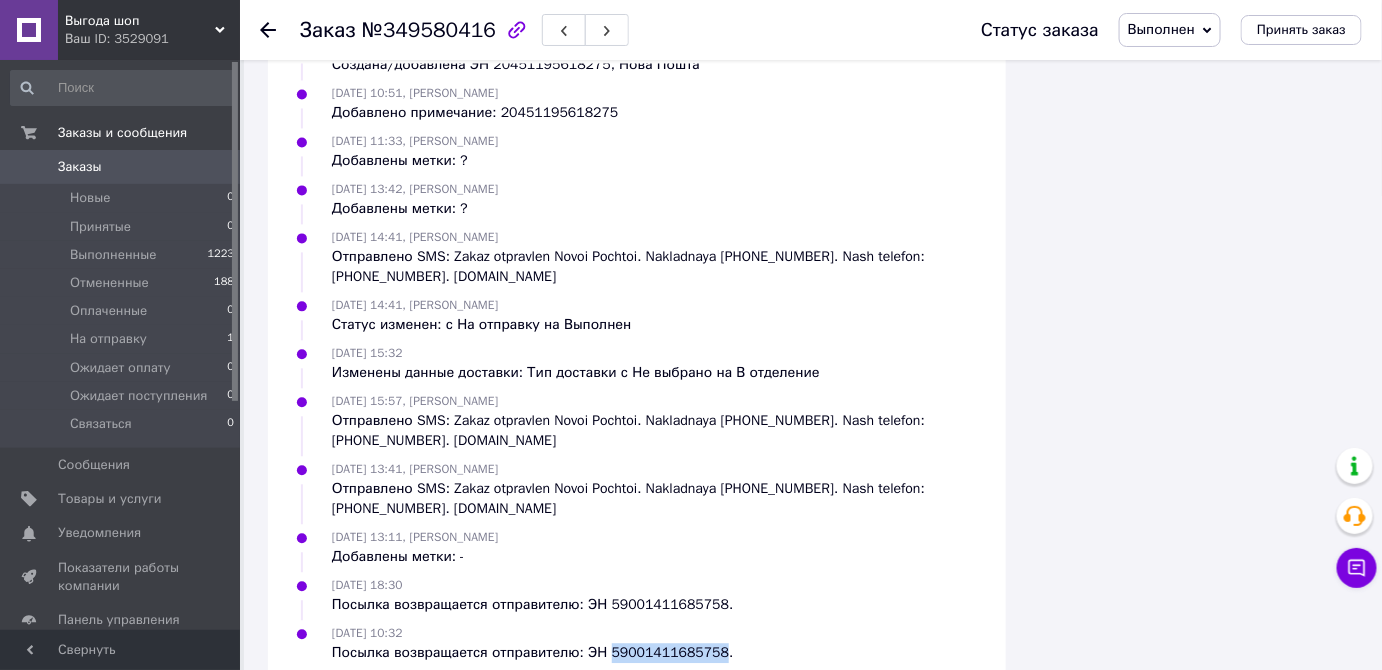 click on "Посылка возвращается отправителю: ЭН 59001411685758." at bounding box center (532, 653) 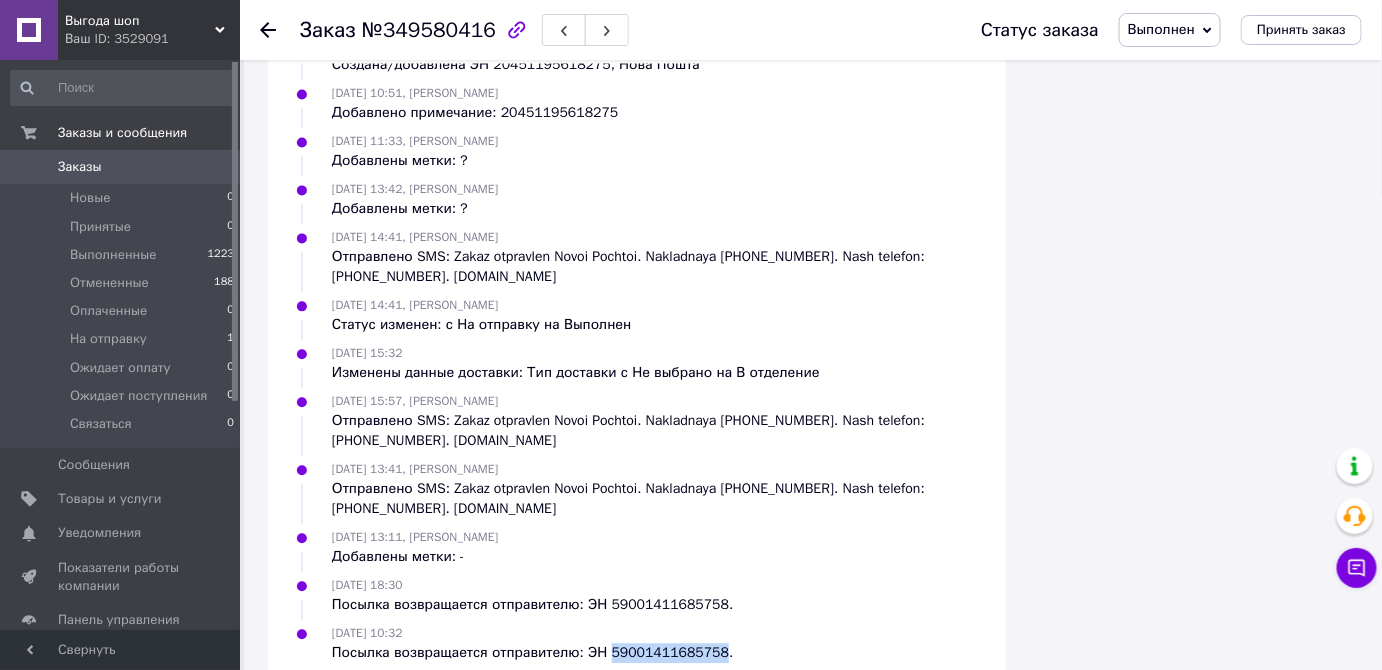 scroll, scrollTop: 840, scrollLeft: 0, axis: vertical 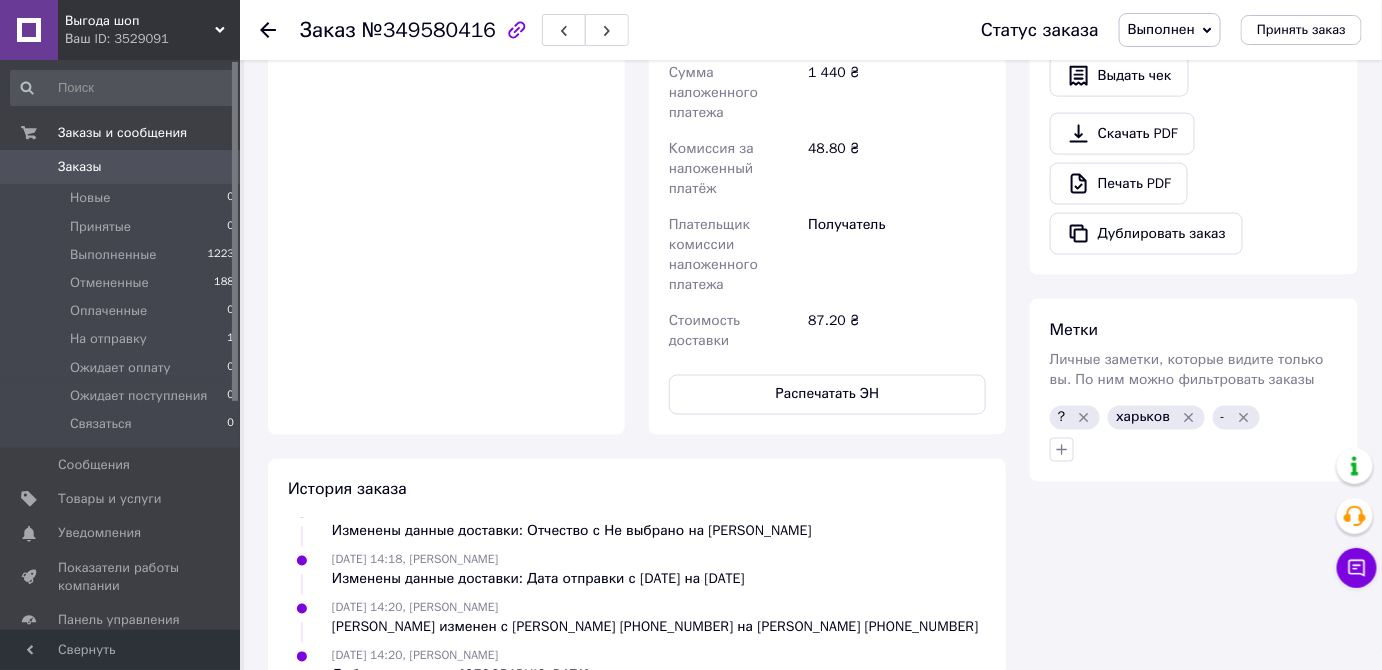 click 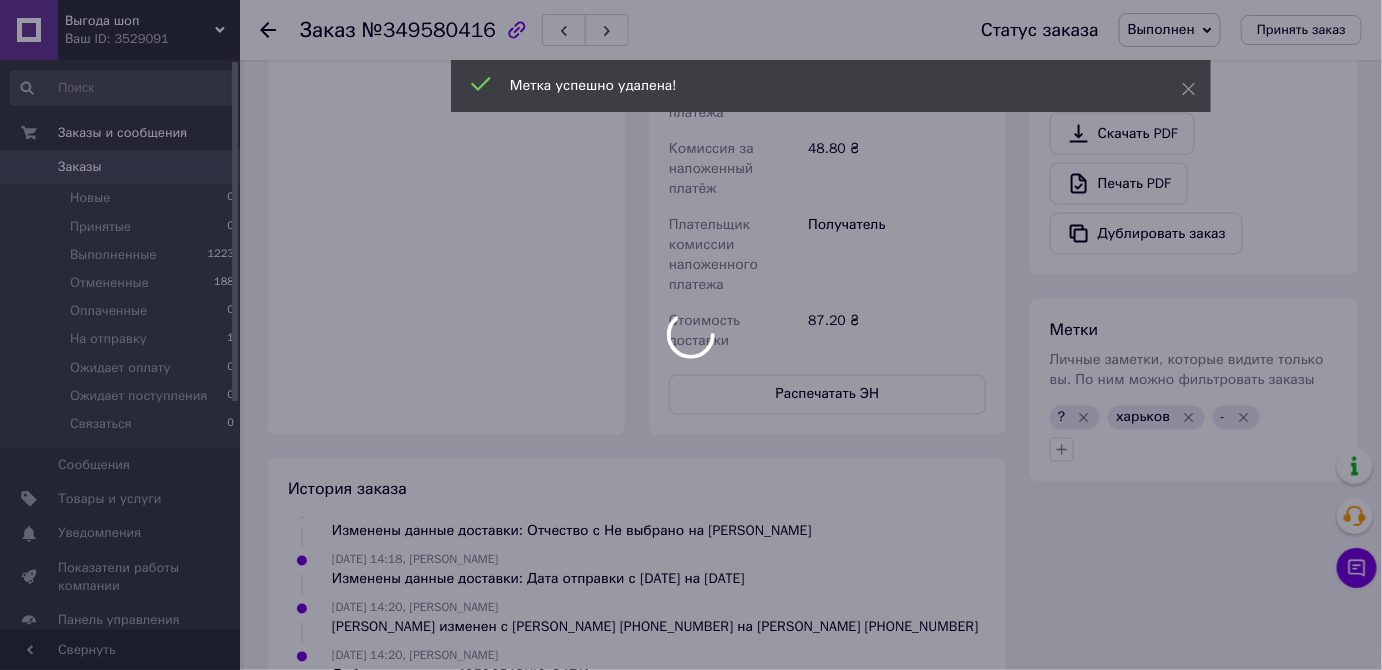 scroll, scrollTop: 421, scrollLeft: 0, axis: vertical 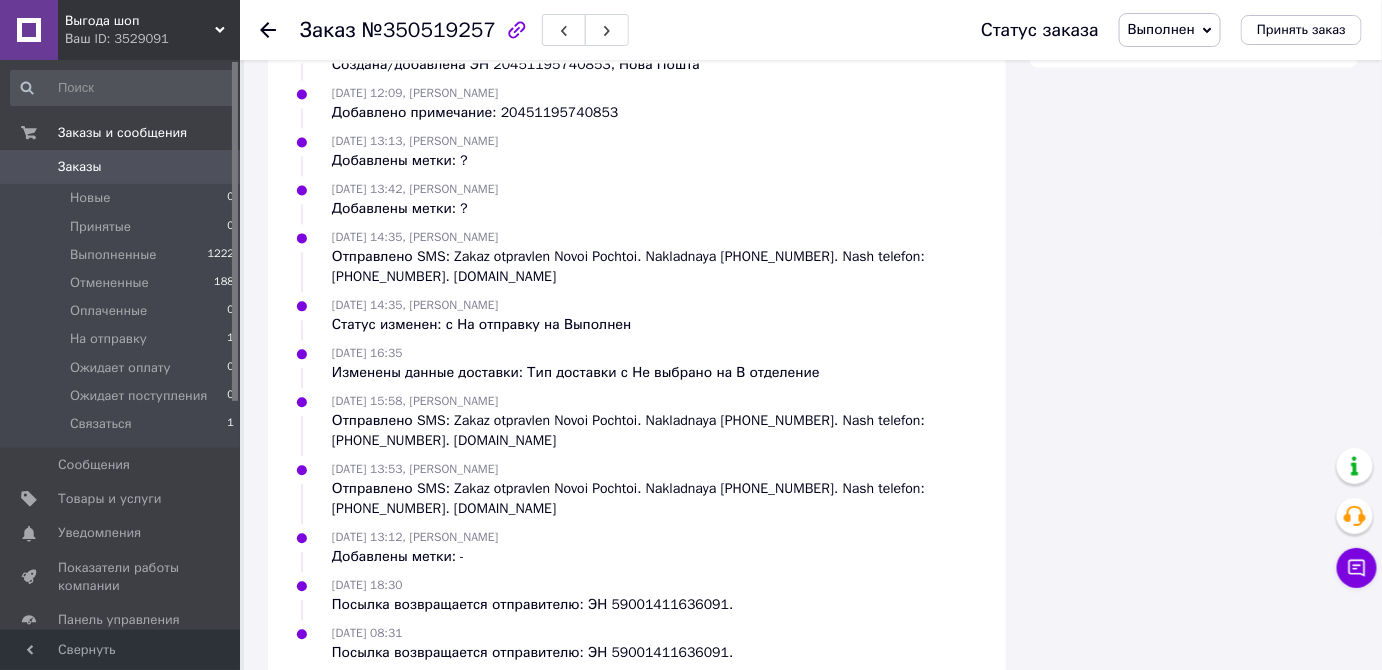 click on "Посылка возвращается отправителю: ЭН 59001411636091." at bounding box center [532, 653] 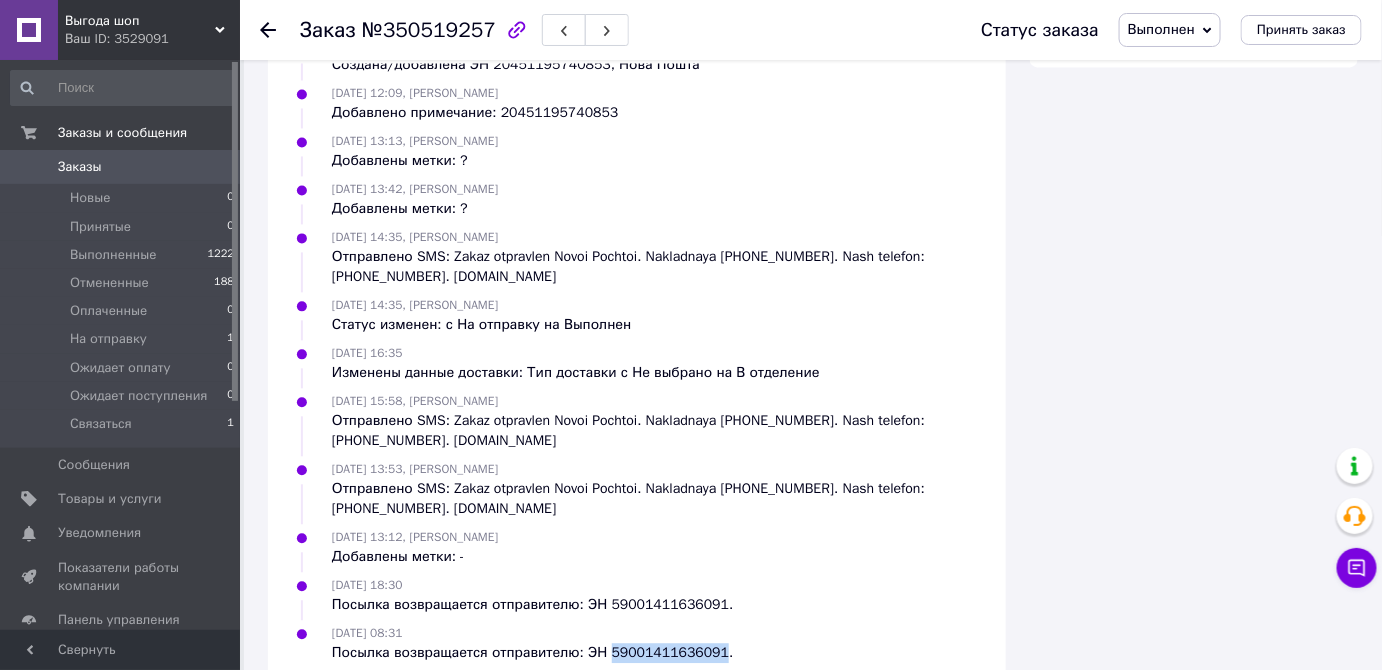 click on "Посылка возвращается отправителю: ЭН 59001411636091." at bounding box center (532, 653) 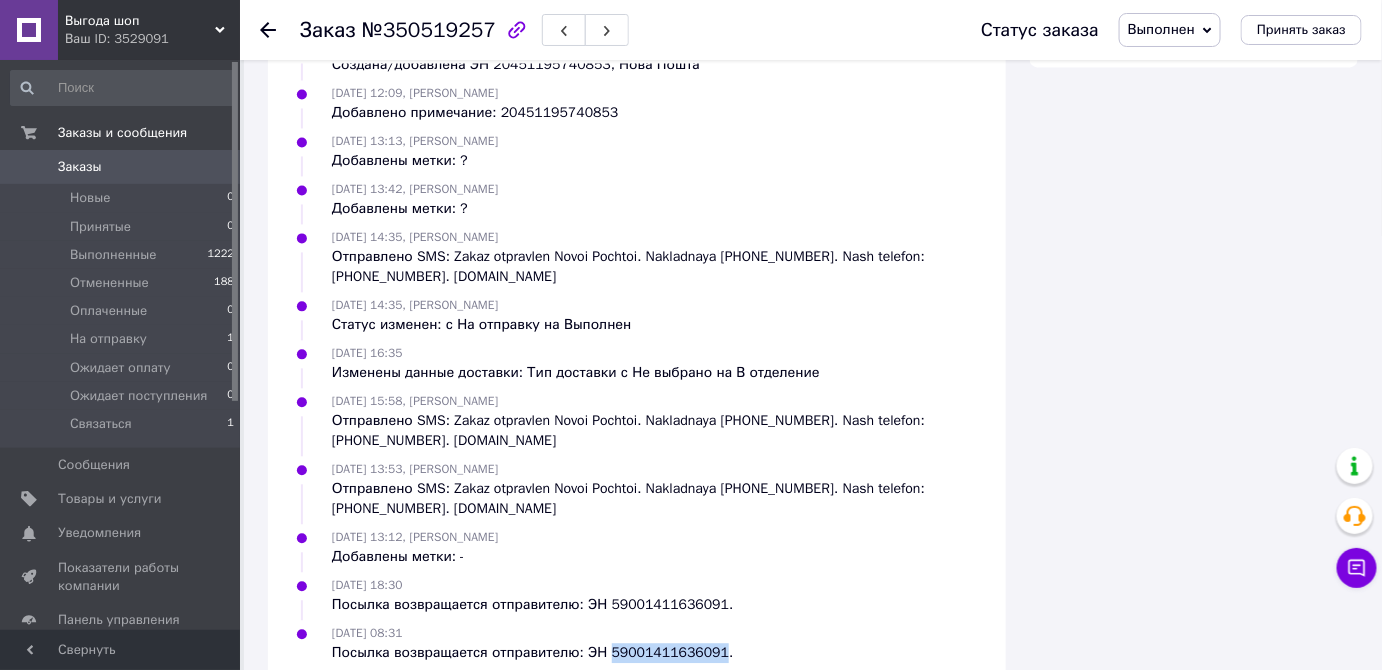 copy on "59001411636091" 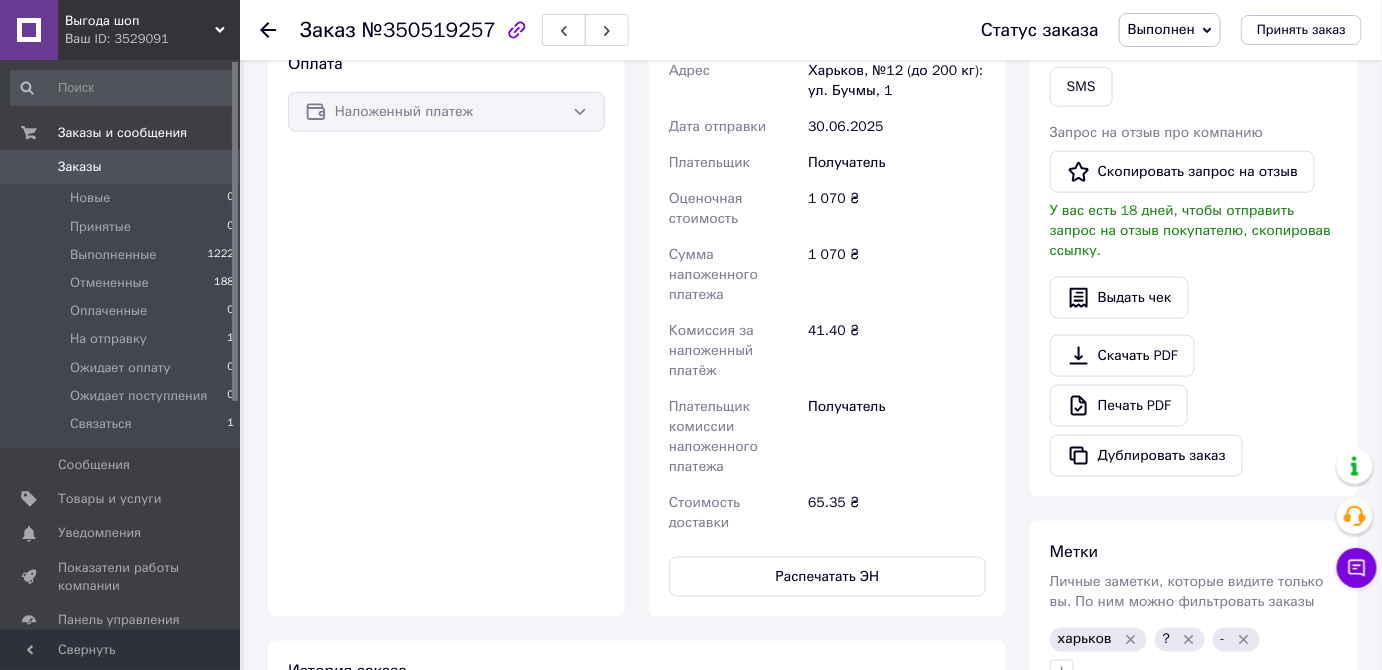 scroll, scrollTop: 926, scrollLeft: 0, axis: vertical 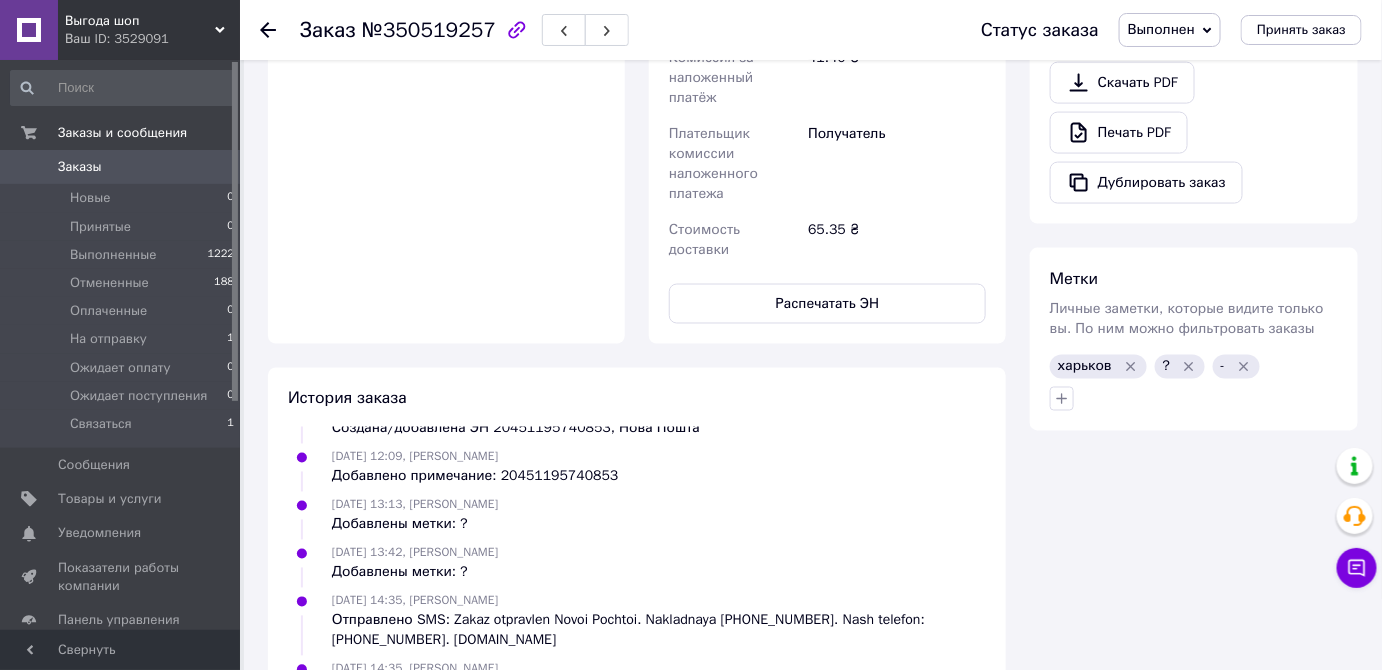 click 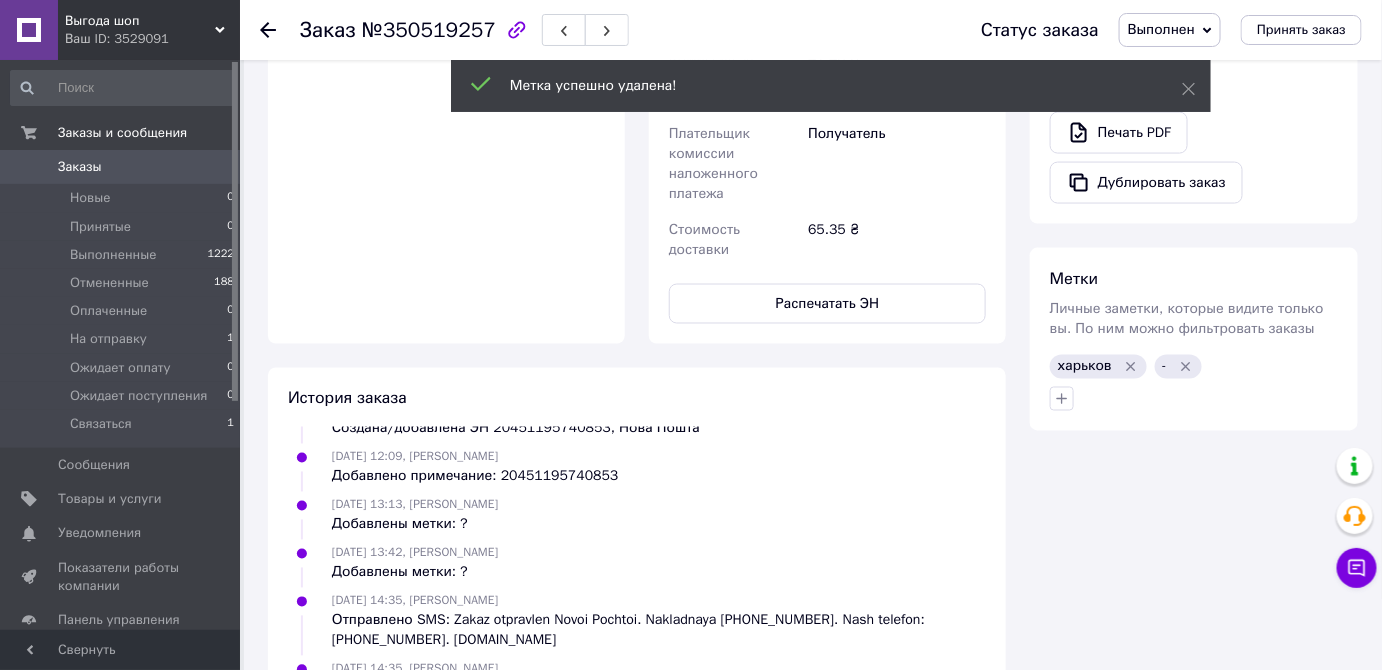 scroll, scrollTop: 288, scrollLeft: 0, axis: vertical 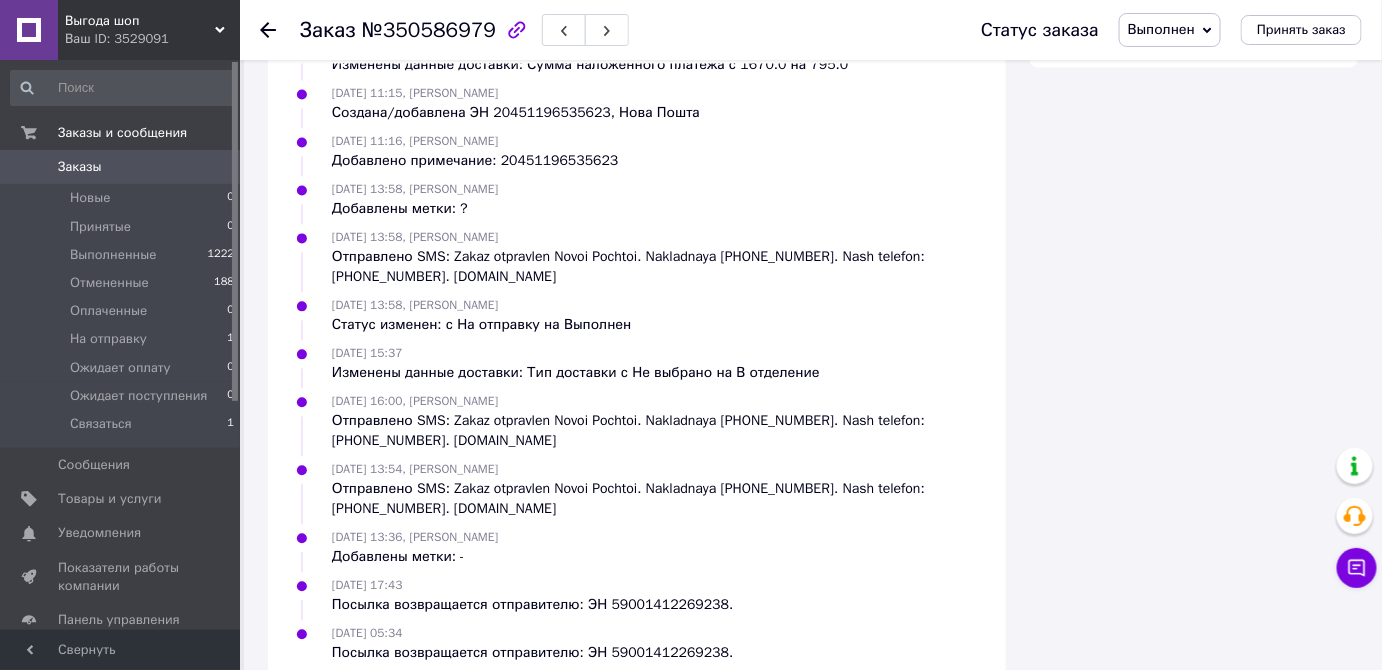 click on "Посылка возвращается отправителю: ЭН 59001412269238." at bounding box center [532, 653] 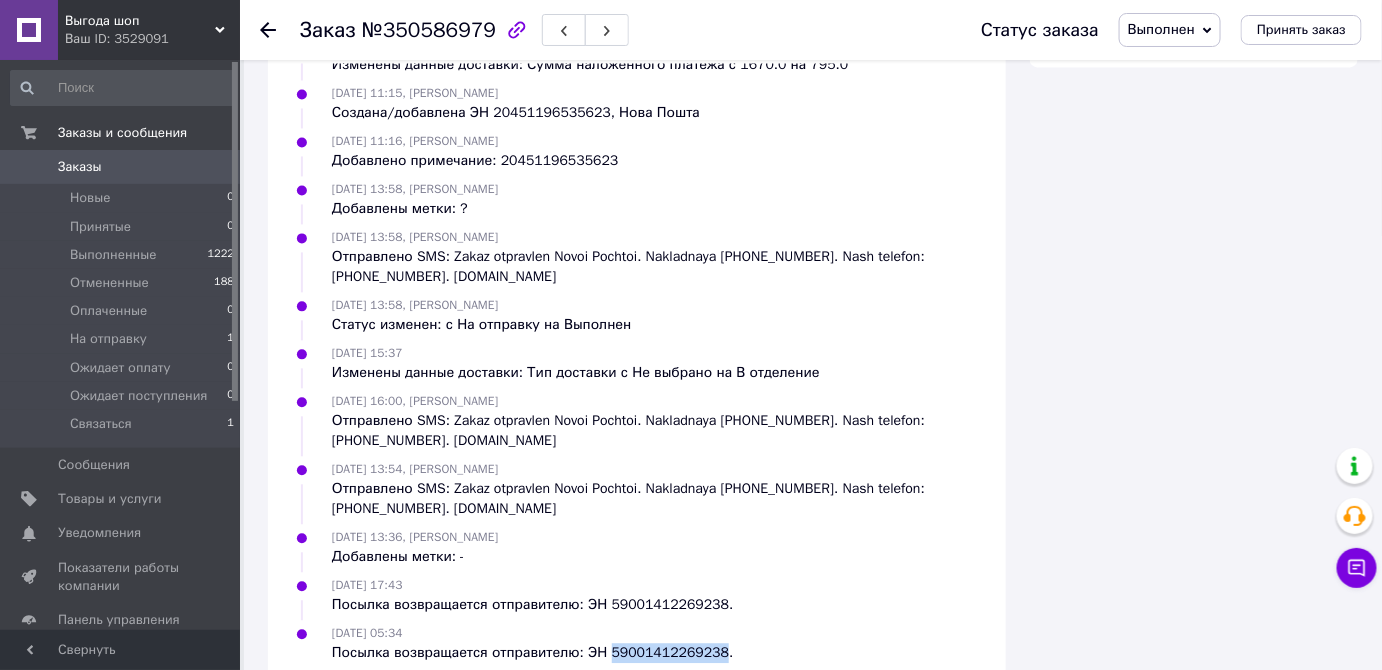 click on "Посылка возвращается отправителю: ЭН 59001412269238." at bounding box center [532, 653] 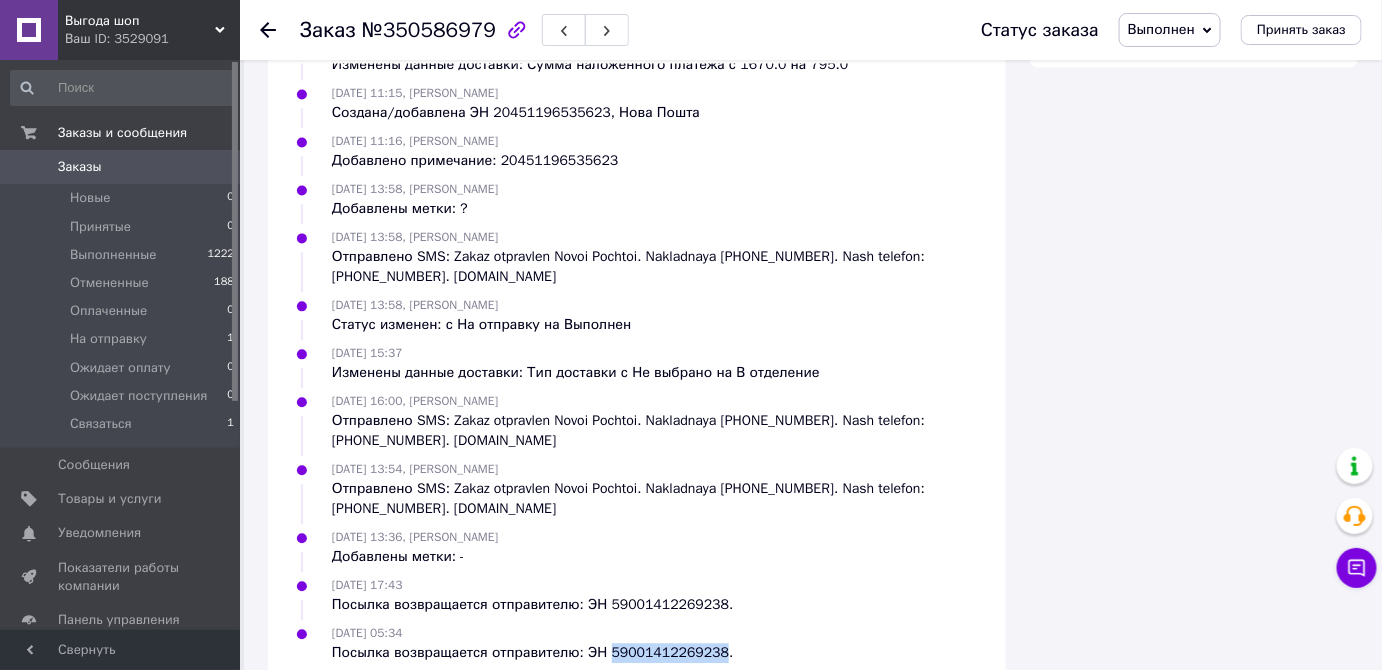 copy on "59001412269238" 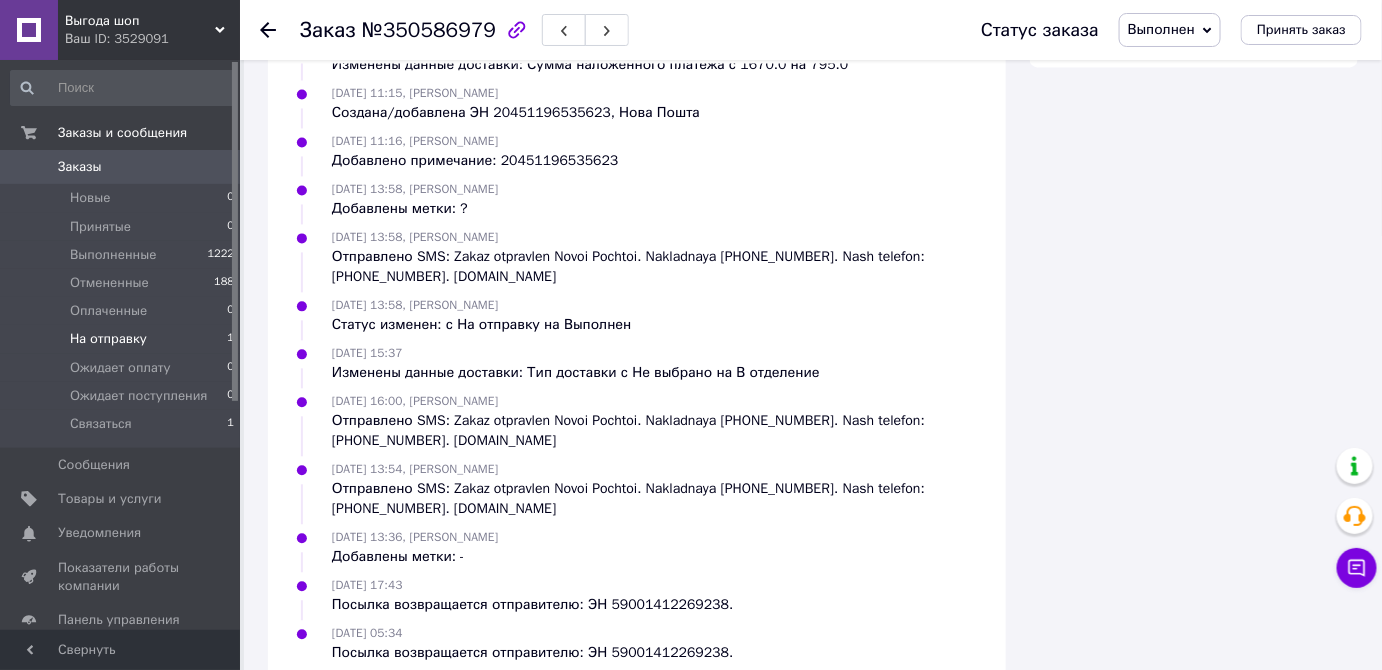click on "На отправку" at bounding box center [108, 339] 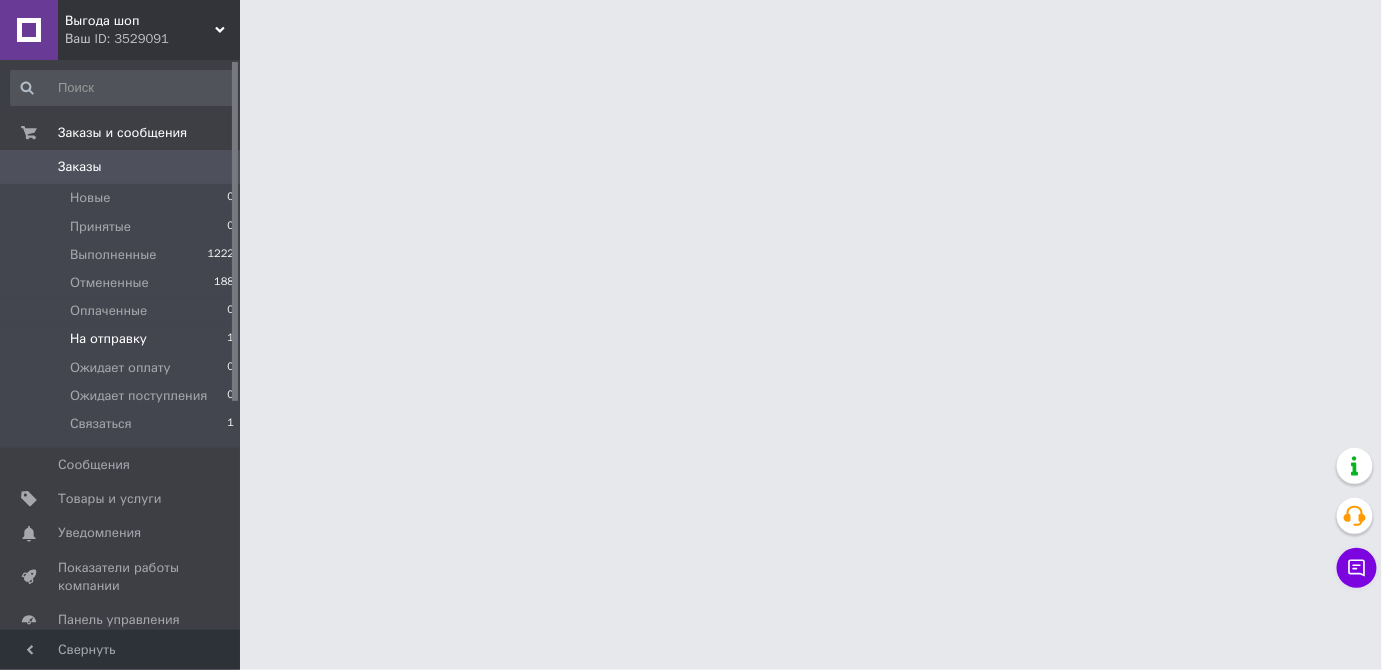 scroll, scrollTop: 0, scrollLeft: 0, axis: both 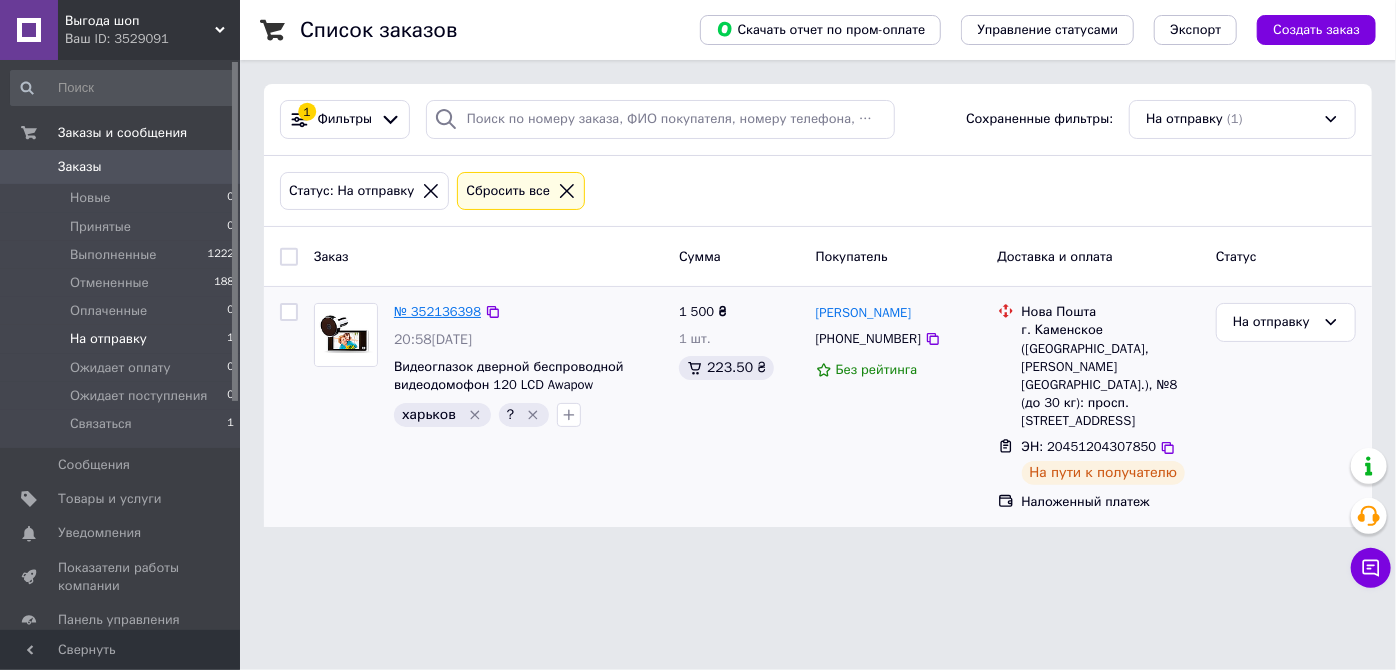 click on "№ 352136398" at bounding box center [437, 311] 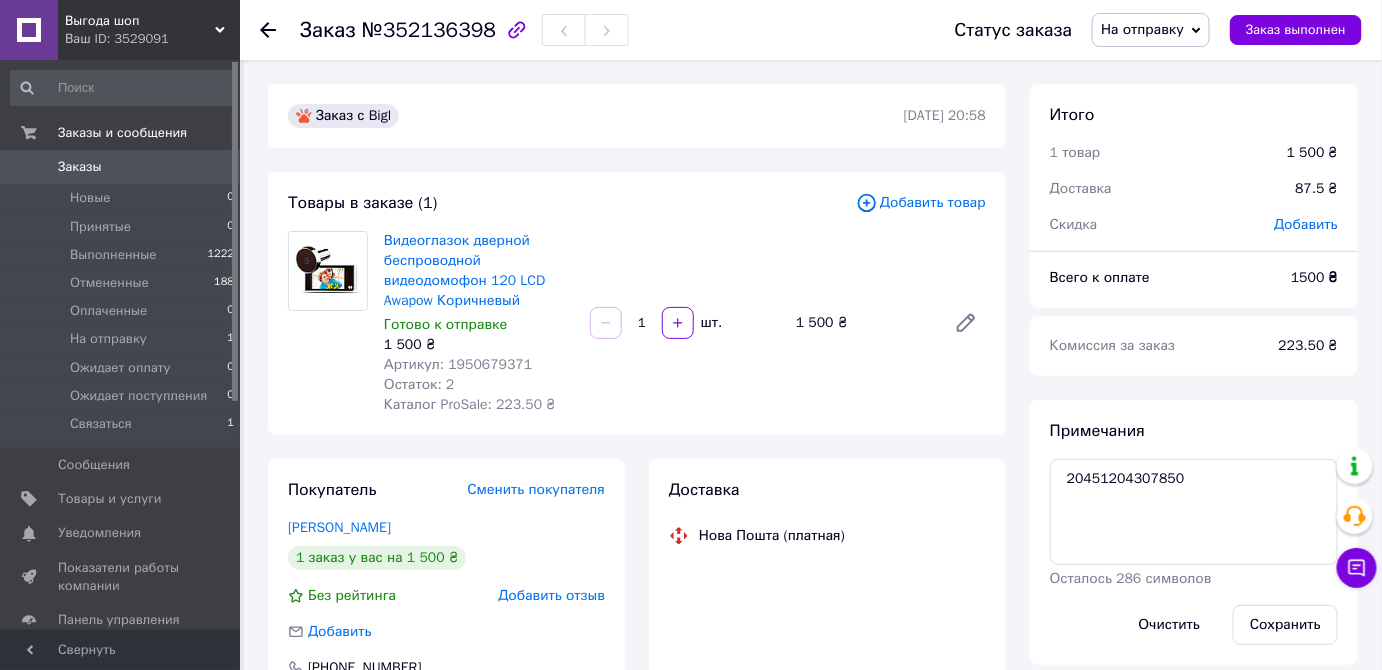 scroll, scrollTop: 284, scrollLeft: 0, axis: vertical 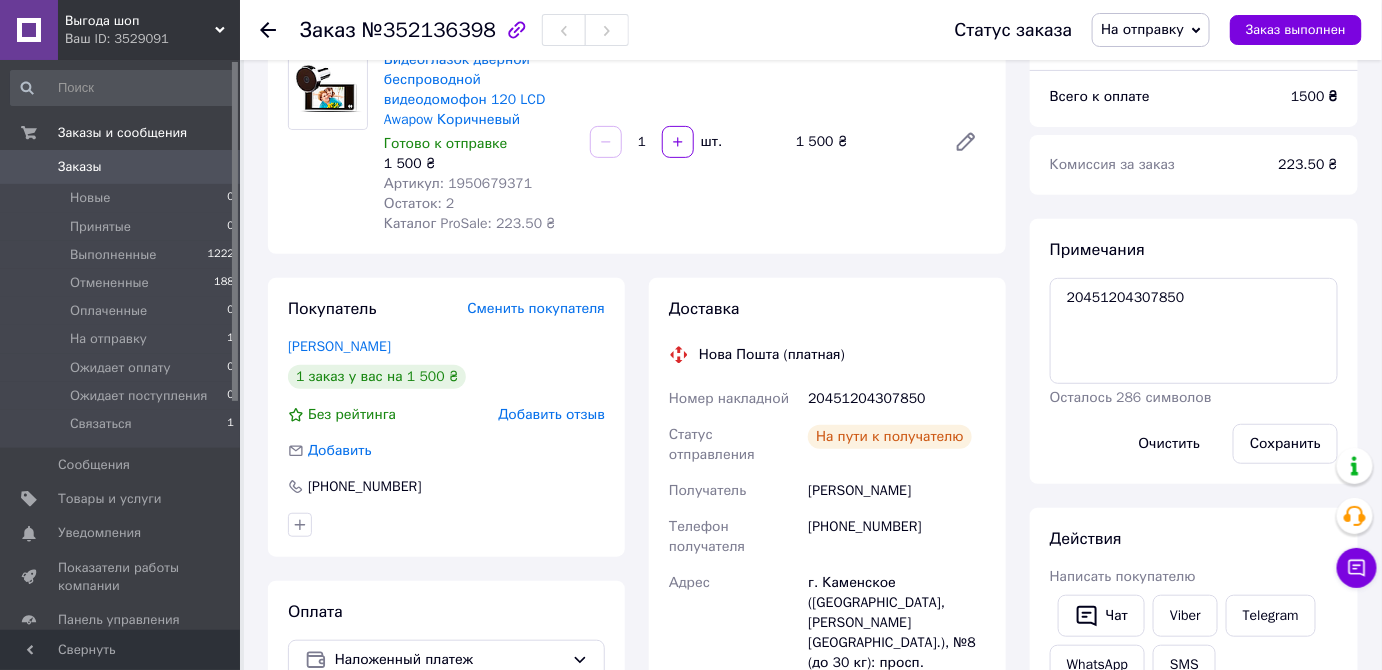 click on "20451204307850" at bounding box center (897, 399) 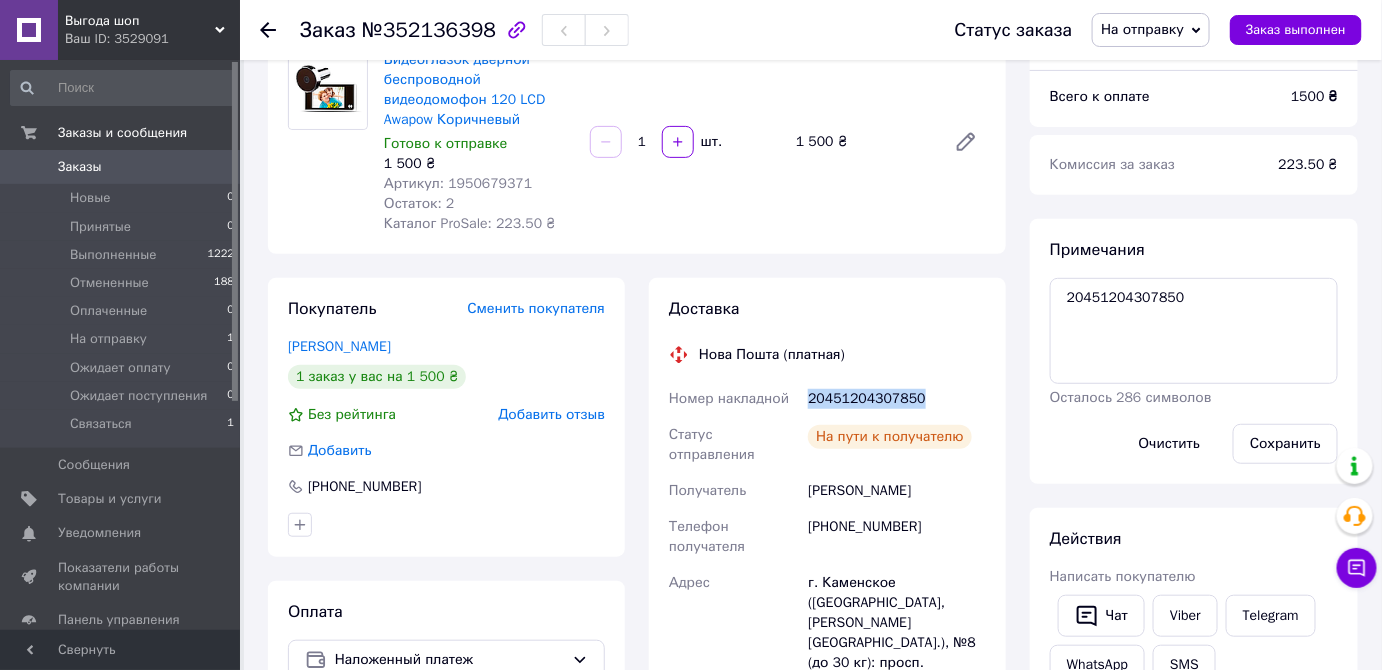 click on "20451204307850" at bounding box center (897, 399) 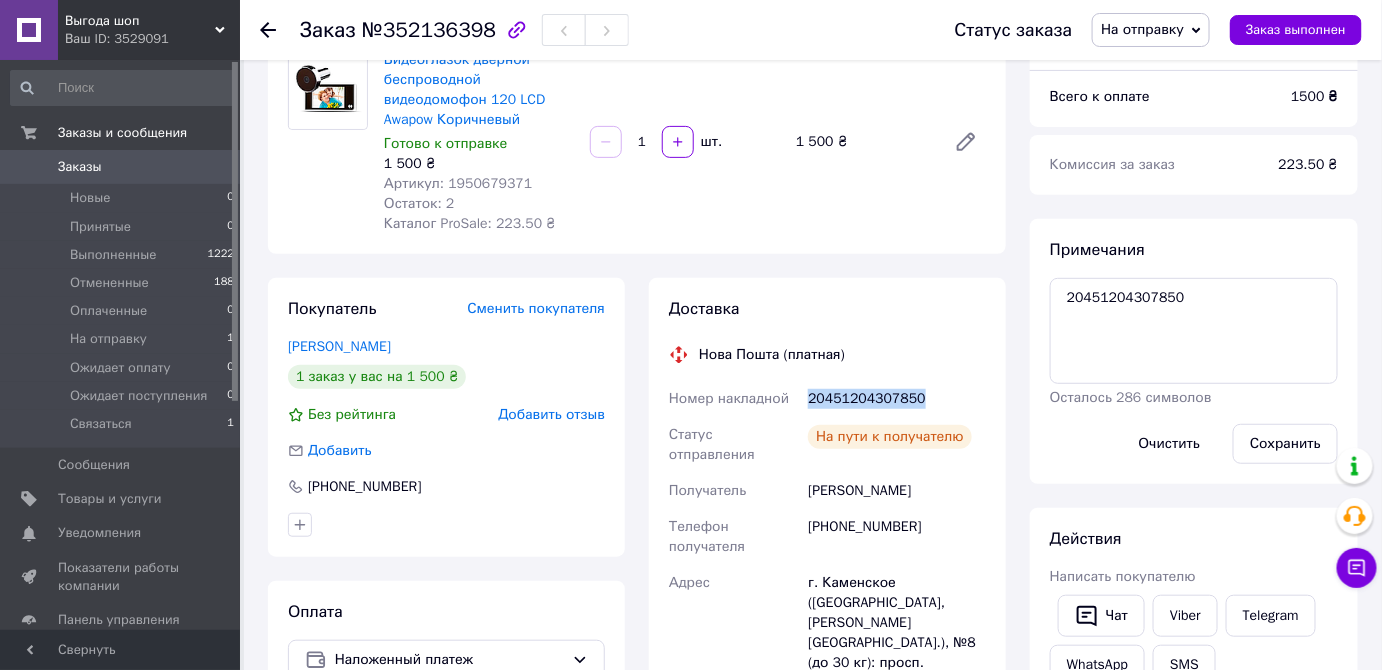 scroll, scrollTop: 454, scrollLeft: 0, axis: vertical 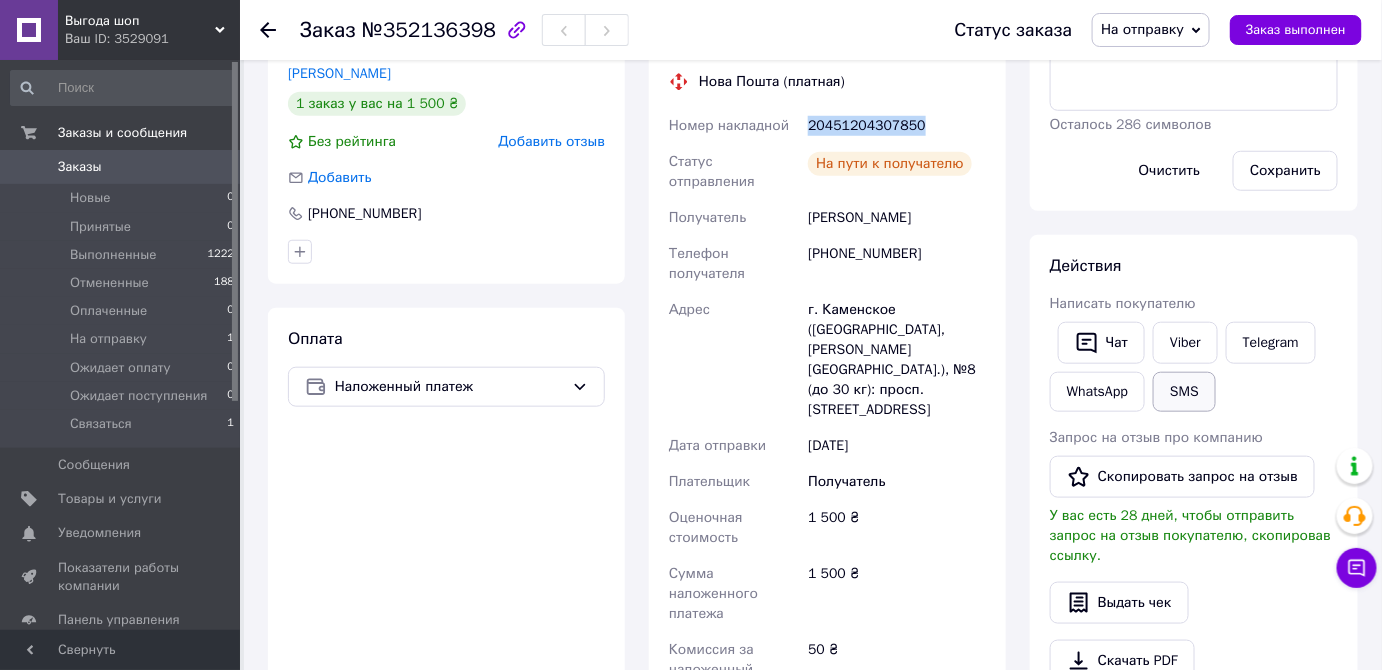 click on "SMS" at bounding box center [1184, 392] 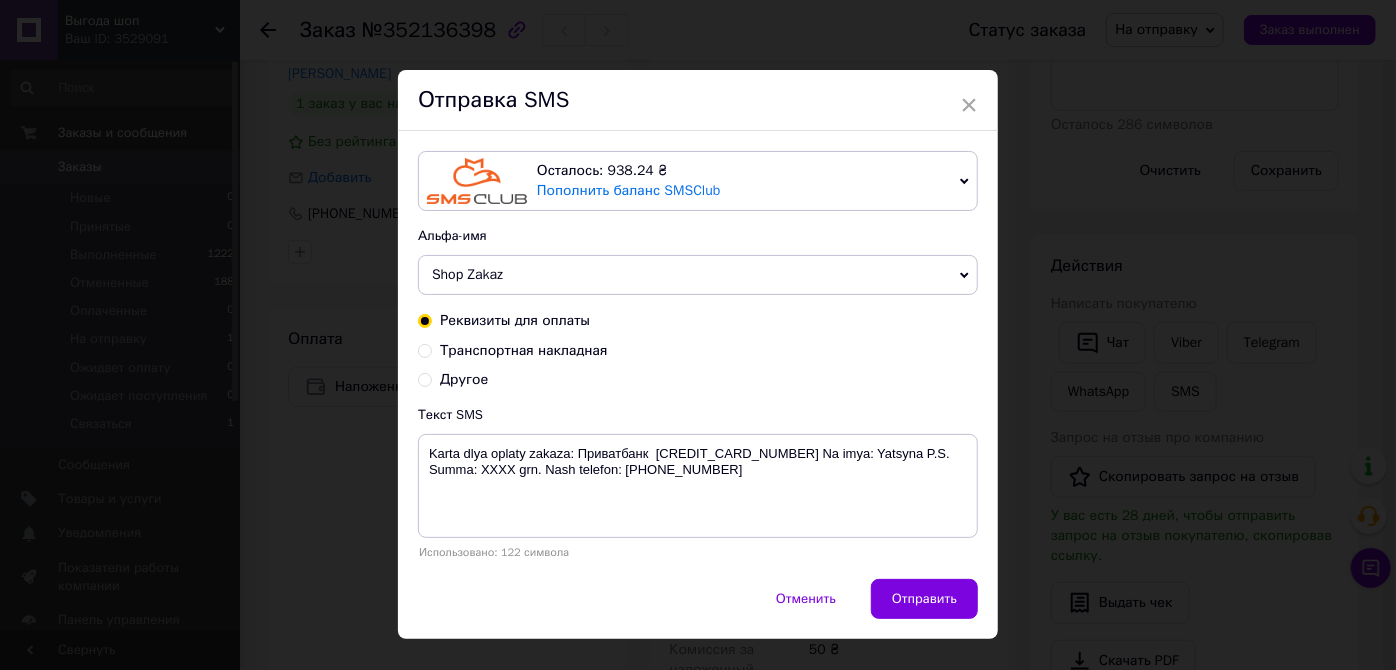 click on "Транспортная накладная" at bounding box center [524, 350] 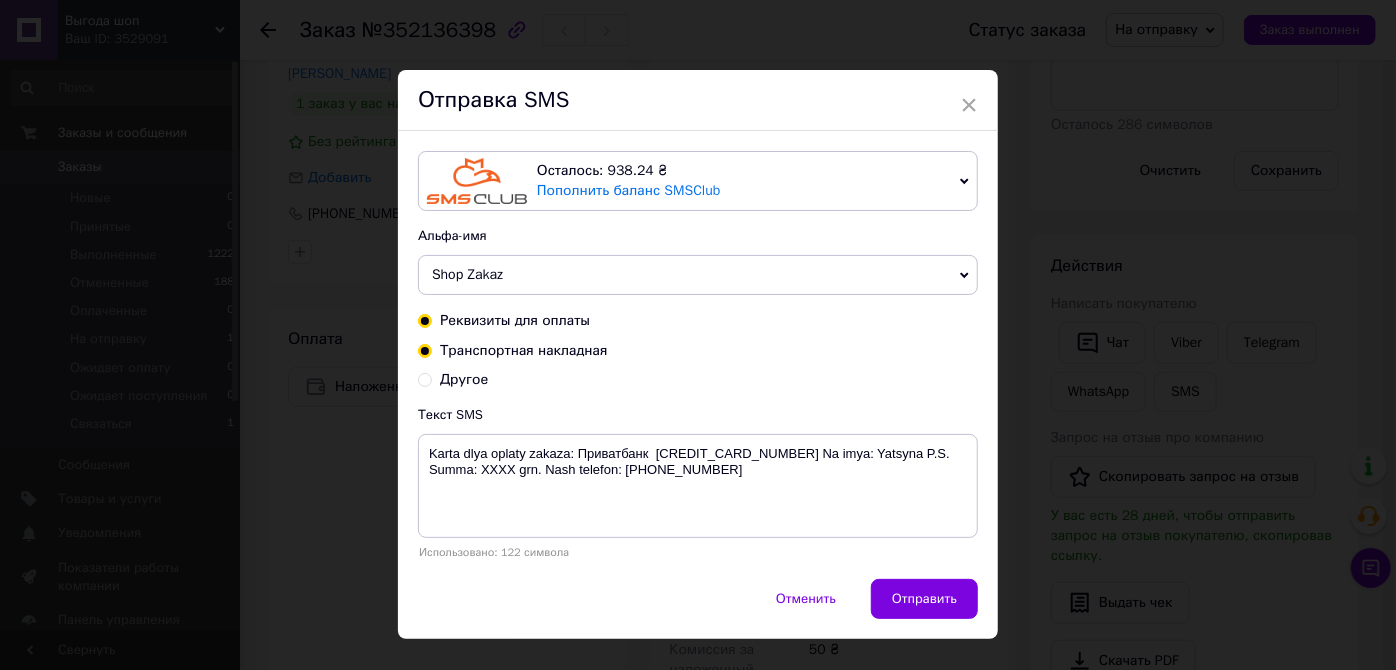radio on "true" 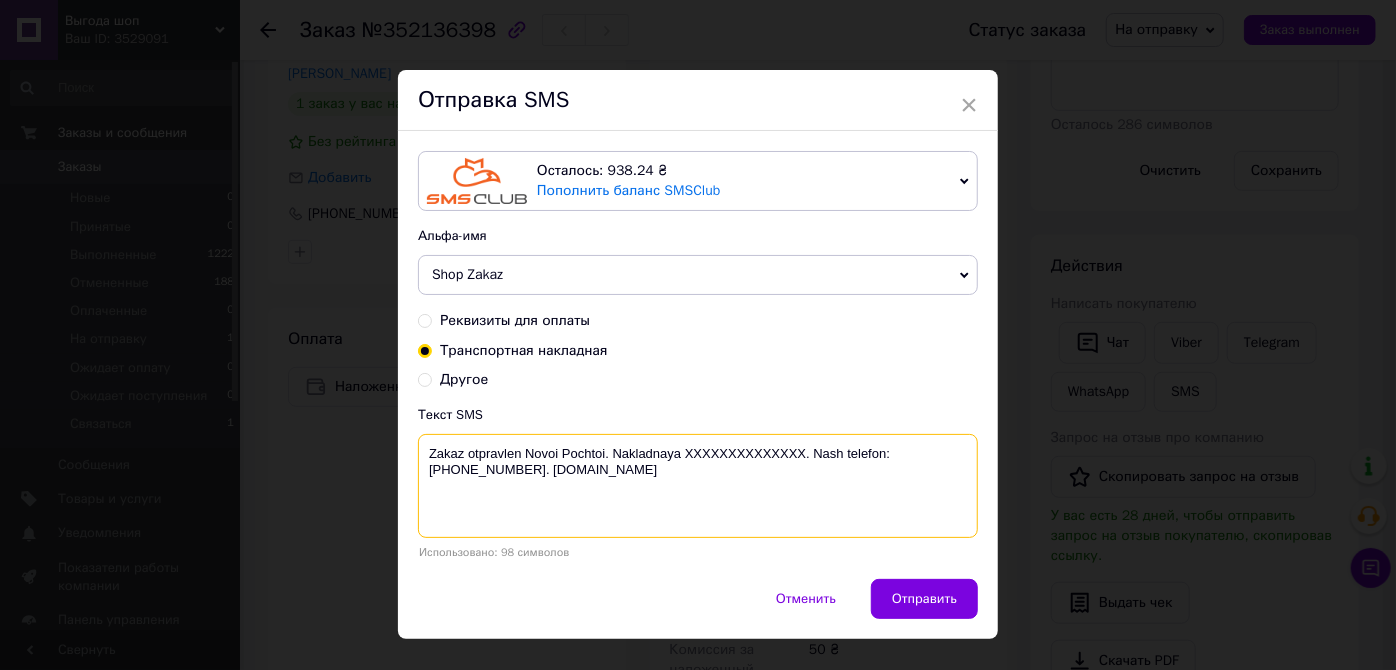 click on "Zakaz otpravlen Novoi Pochtoi. Nakladnaya XXXXXXXXXXXXXX. Nash telefon: +380503003363. Vygoda.shop" at bounding box center (698, 486) 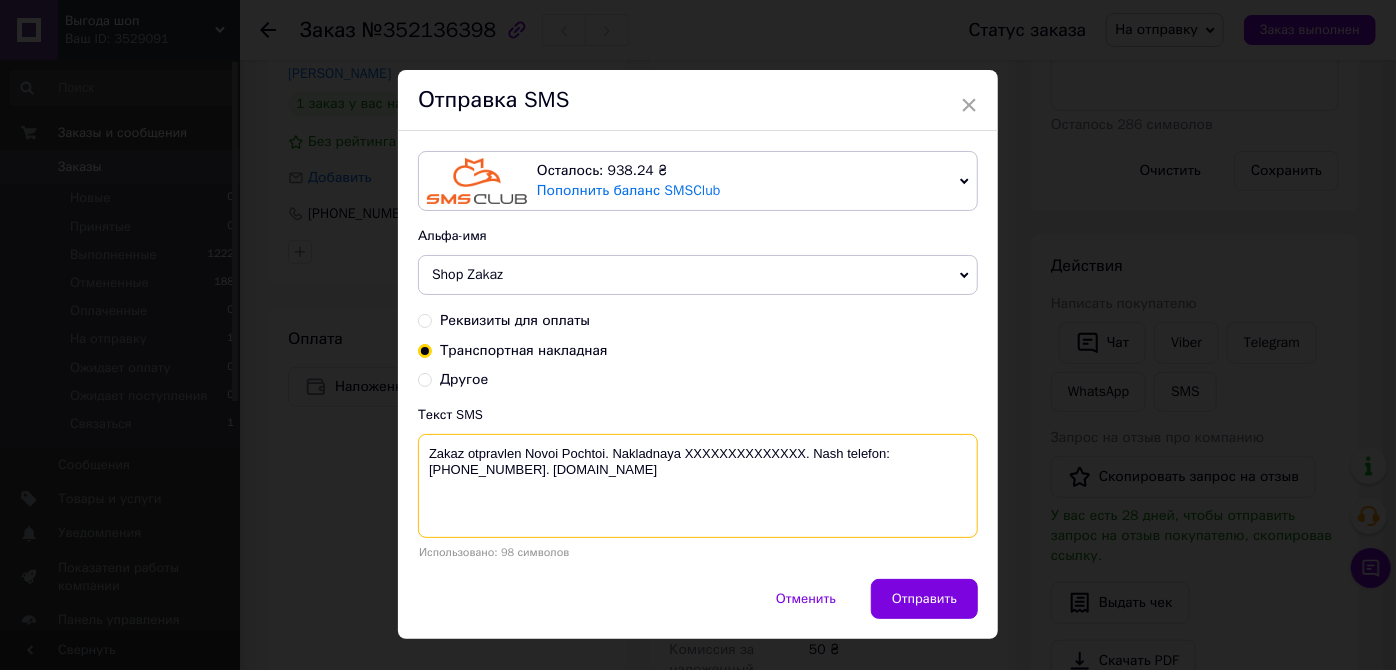 paste on "20451204307850" 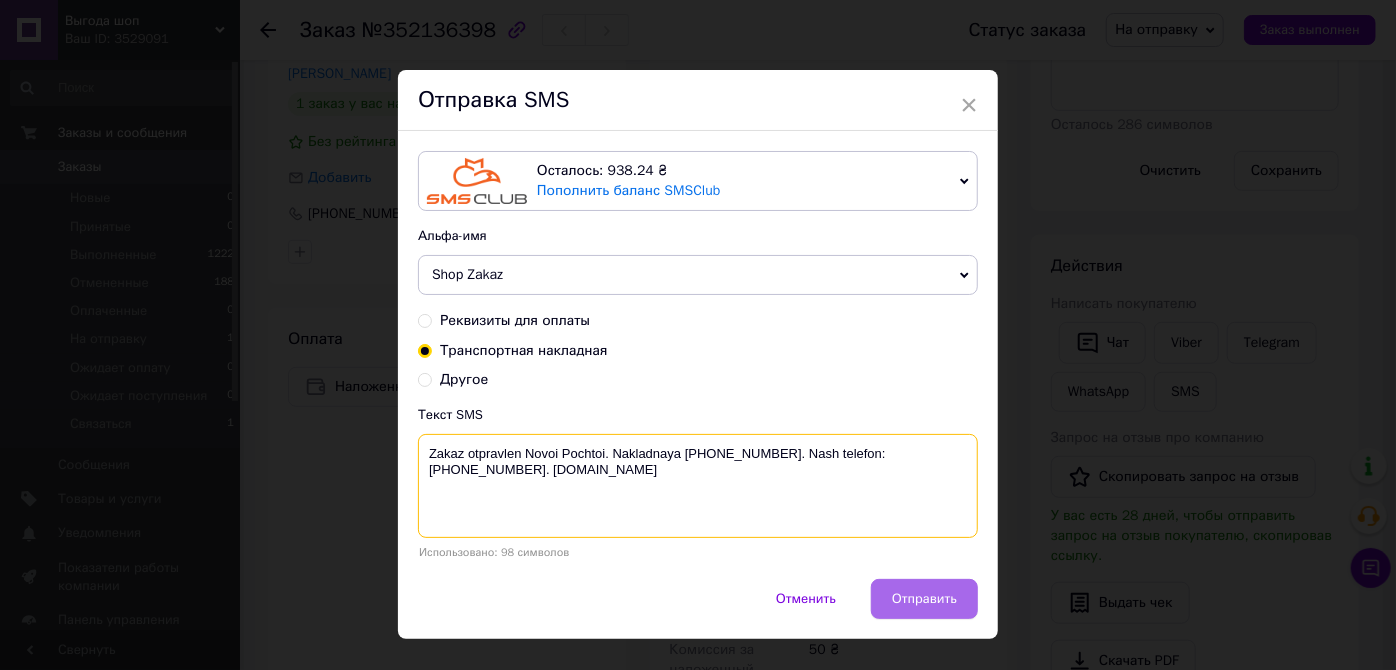 type on "Zakaz otpravlen Novoi Pochtoi. Nakladnaya 20451204307850. Nash telefon: +380503003363. Vygoda.shop" 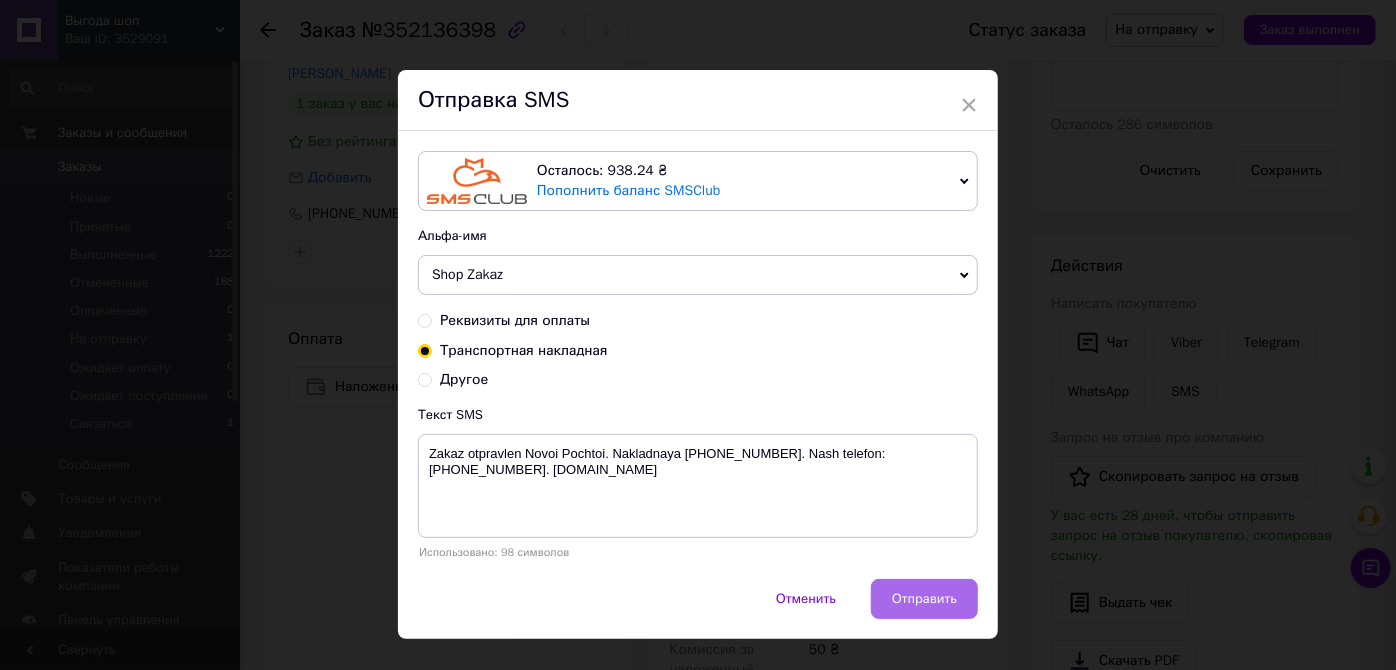 click on "Отправить" at bounding box center [924, 599] 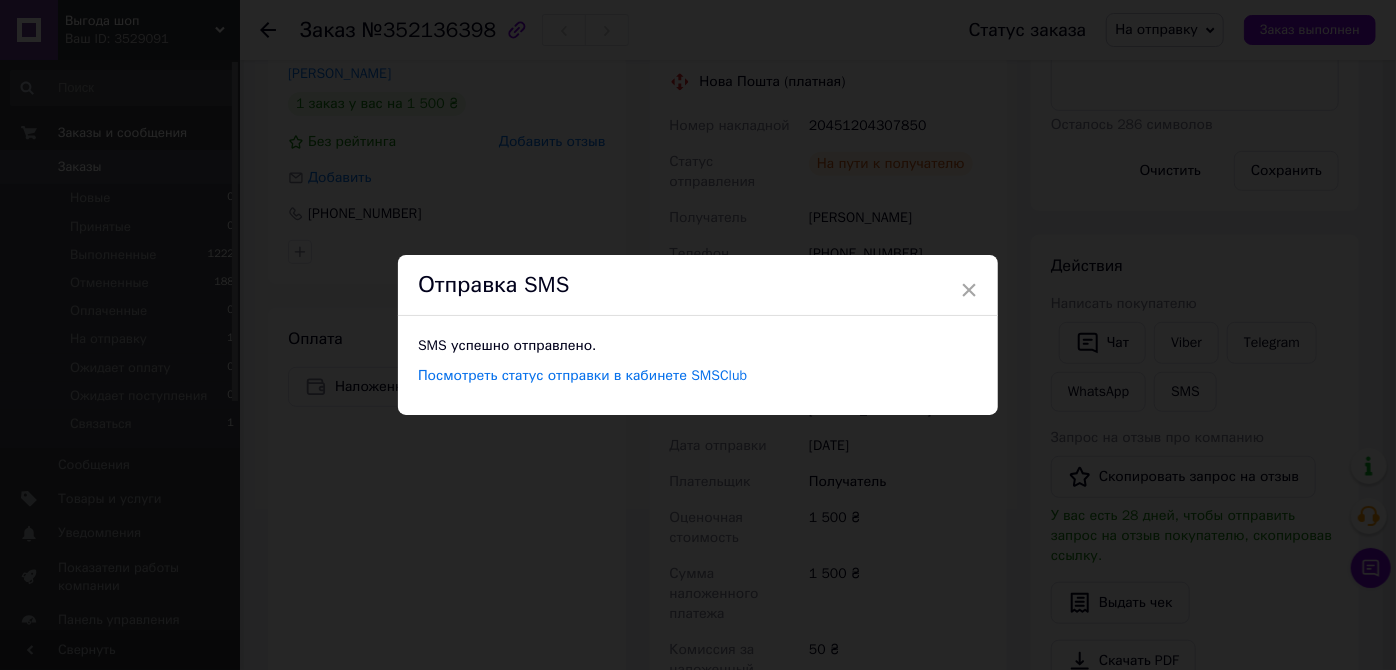 click on "× Отправка SMS SMS успешно отправлено. Посмотреть статус отправки в кабинете SMSClub" at bounding box center [698, 335] 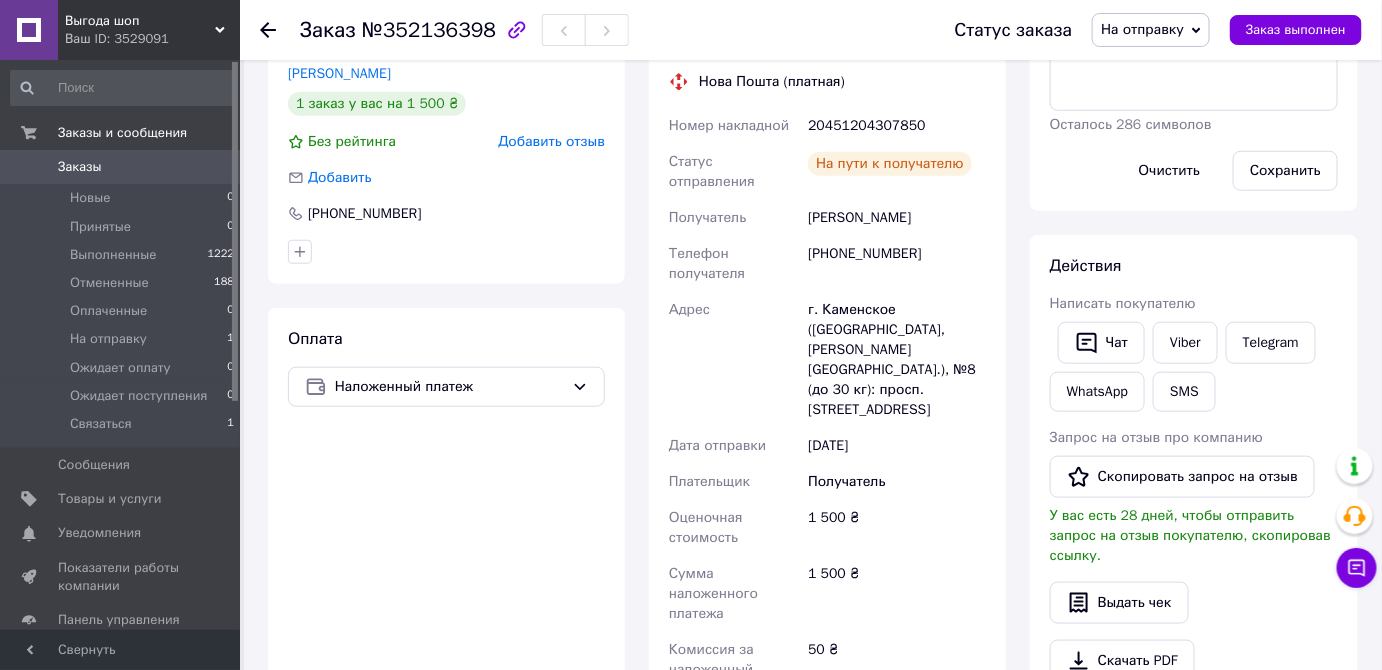 click on "На отправку" at bounding box center (1142, 29) 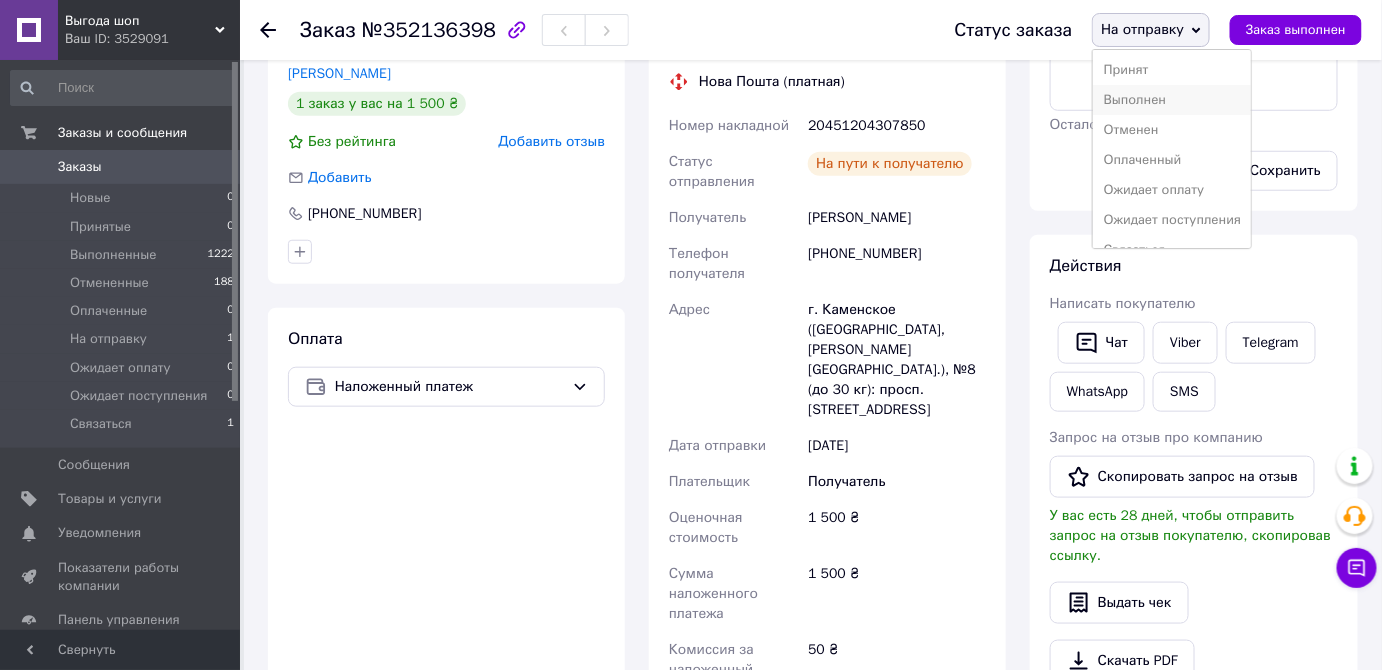 click on "Выполнен" at bounding box center [1171, 100] 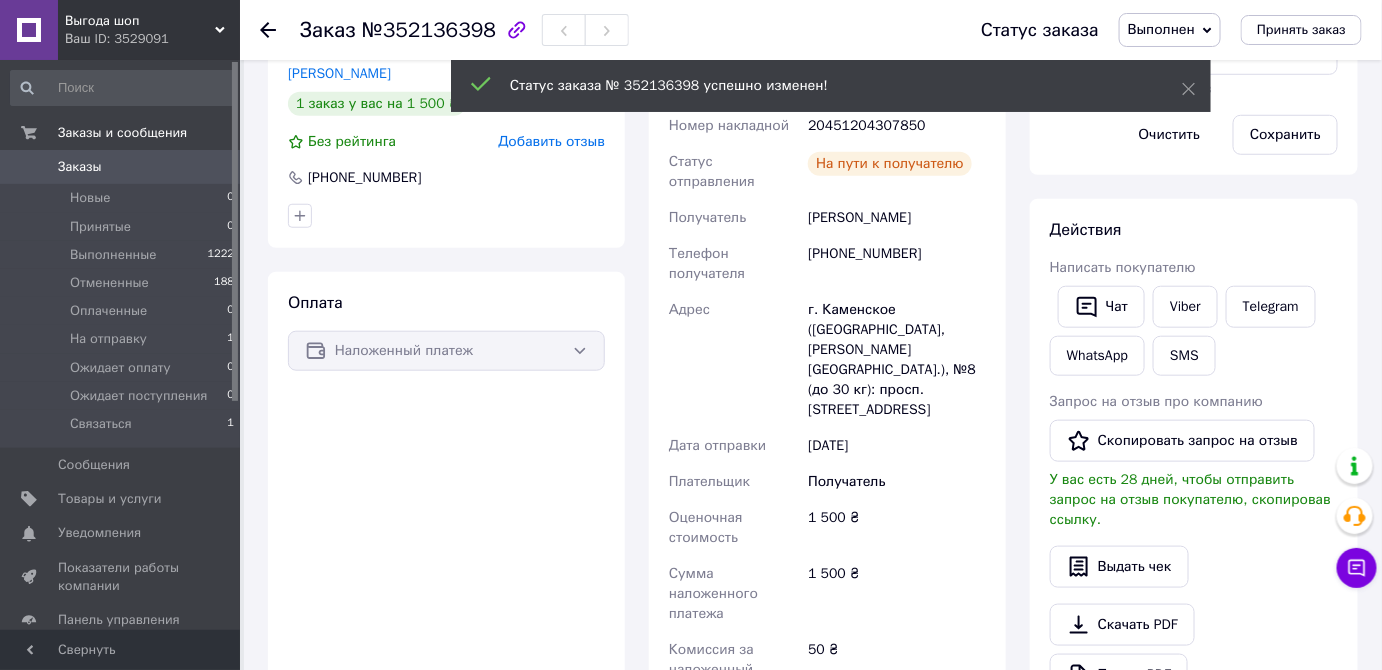 scroll, scrollTop: 400, scrollLeft: 0, axis: vertical 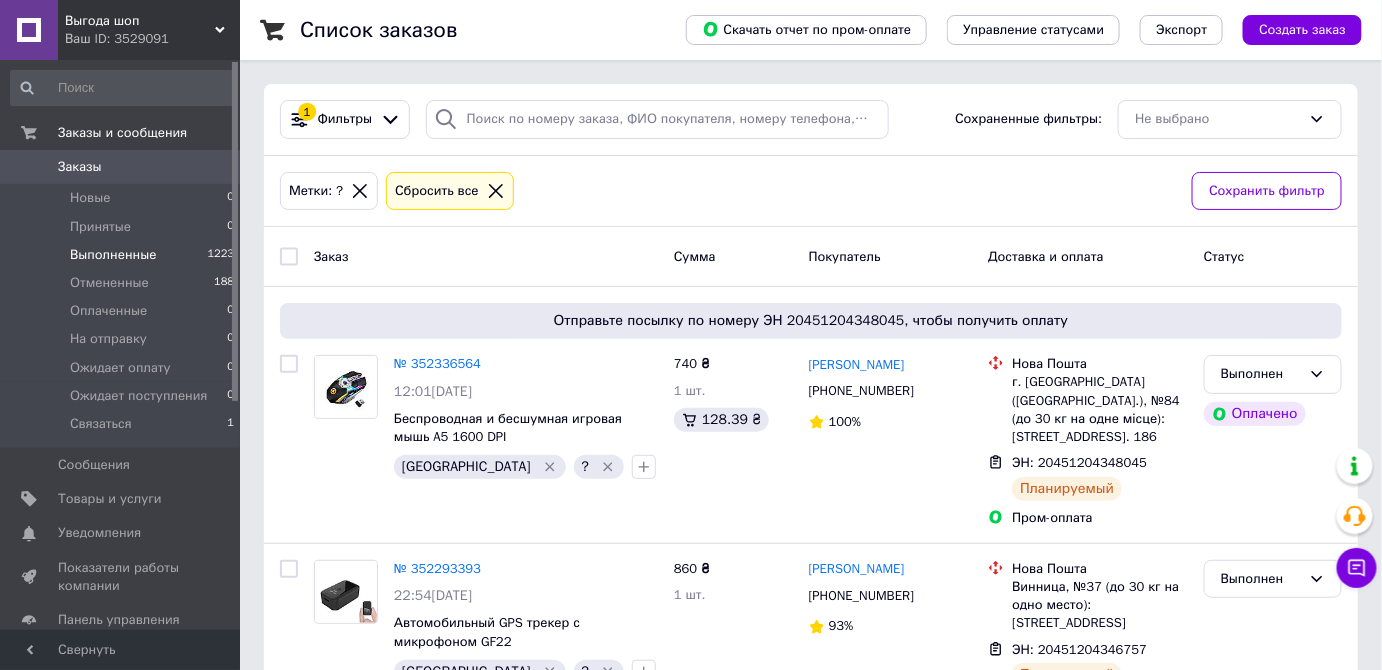 click on "Выполненные" at bounding box center [113, 255] 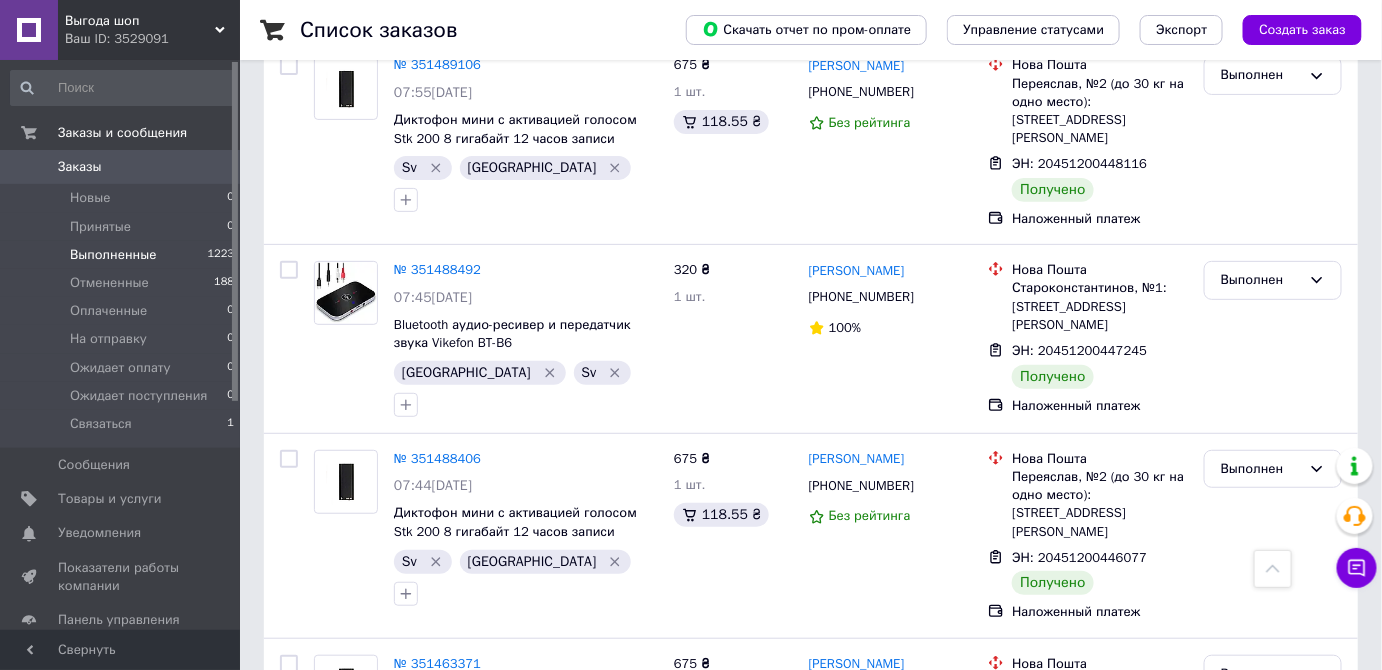 scroll, scrollTop: 7909, scrollLeft: 0, axis: vertical 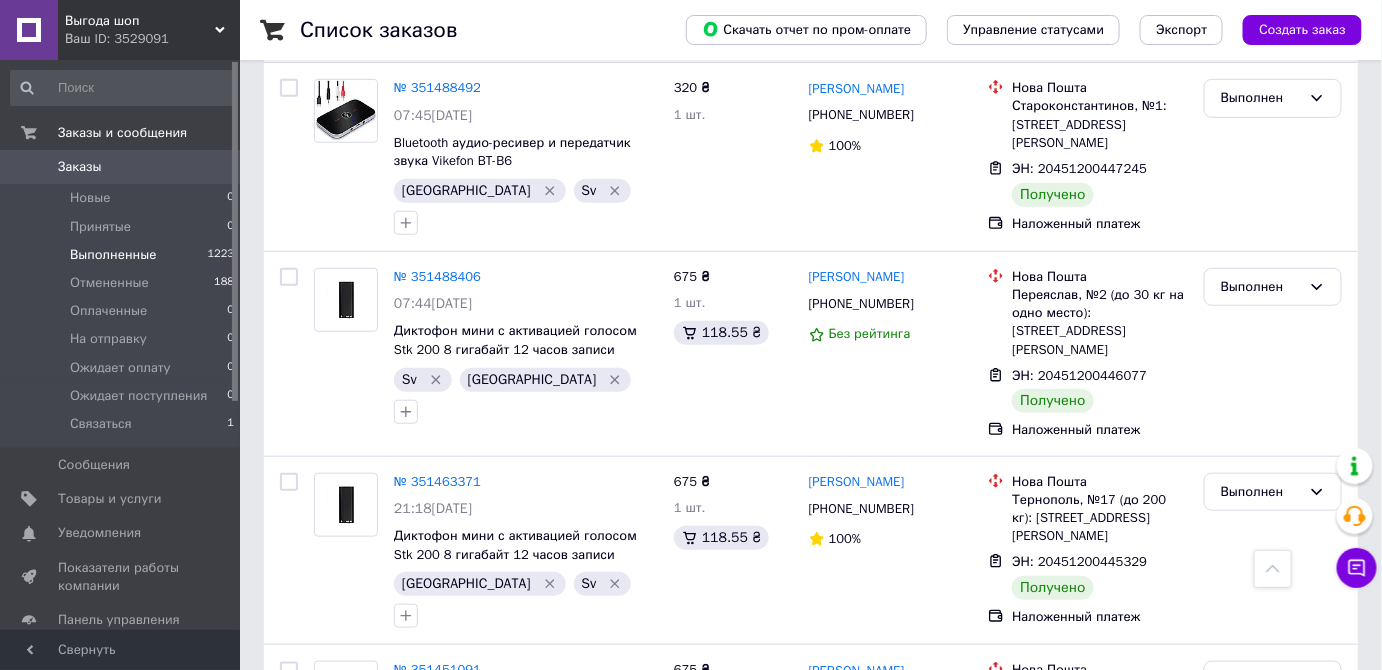 click on "№ 351450103" at bounding box center [437, 856] 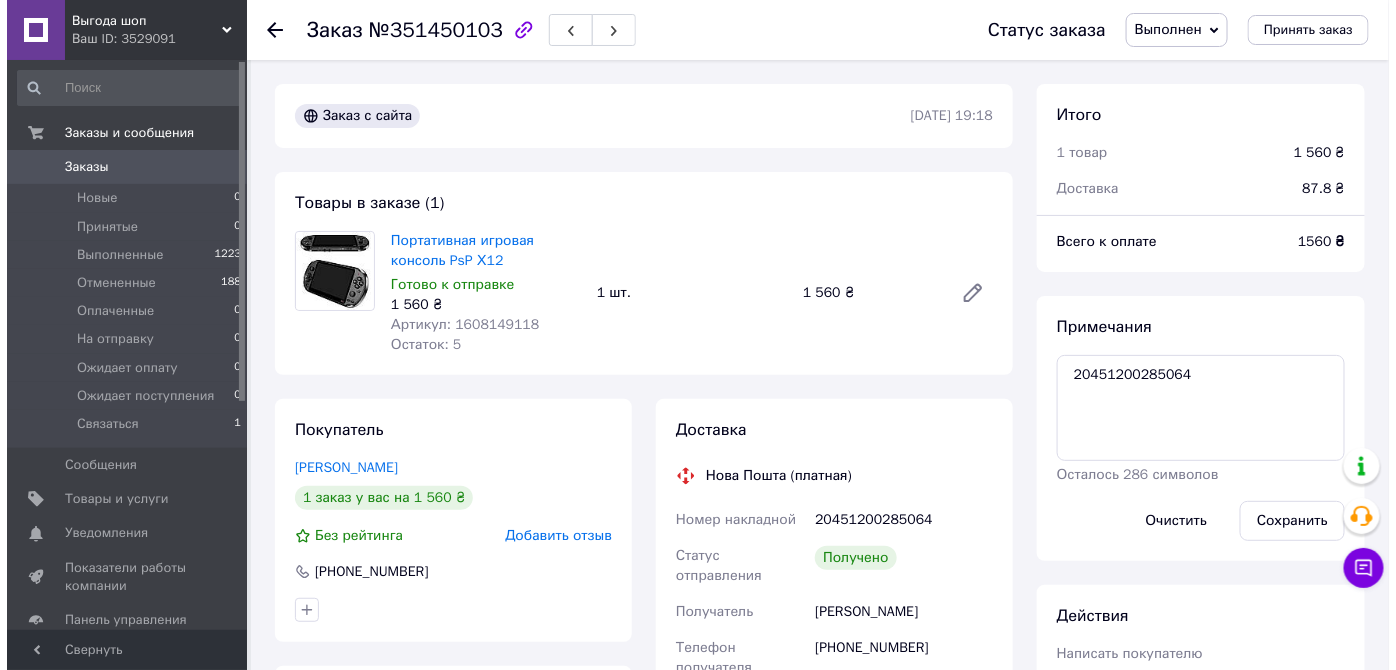 scroll, scrollTop: 8, scrollLeft: 0, axis: vertical 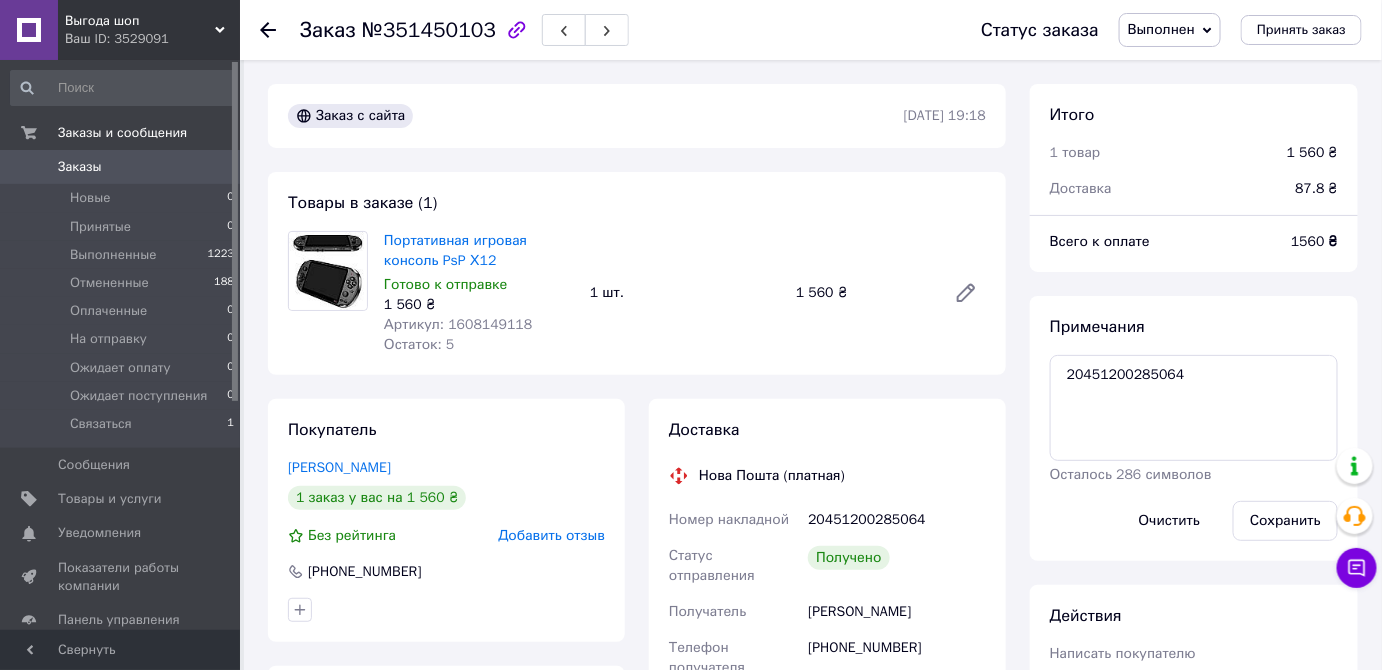 click on "Артикул: 1608149118" at bounding box center (458, 324) 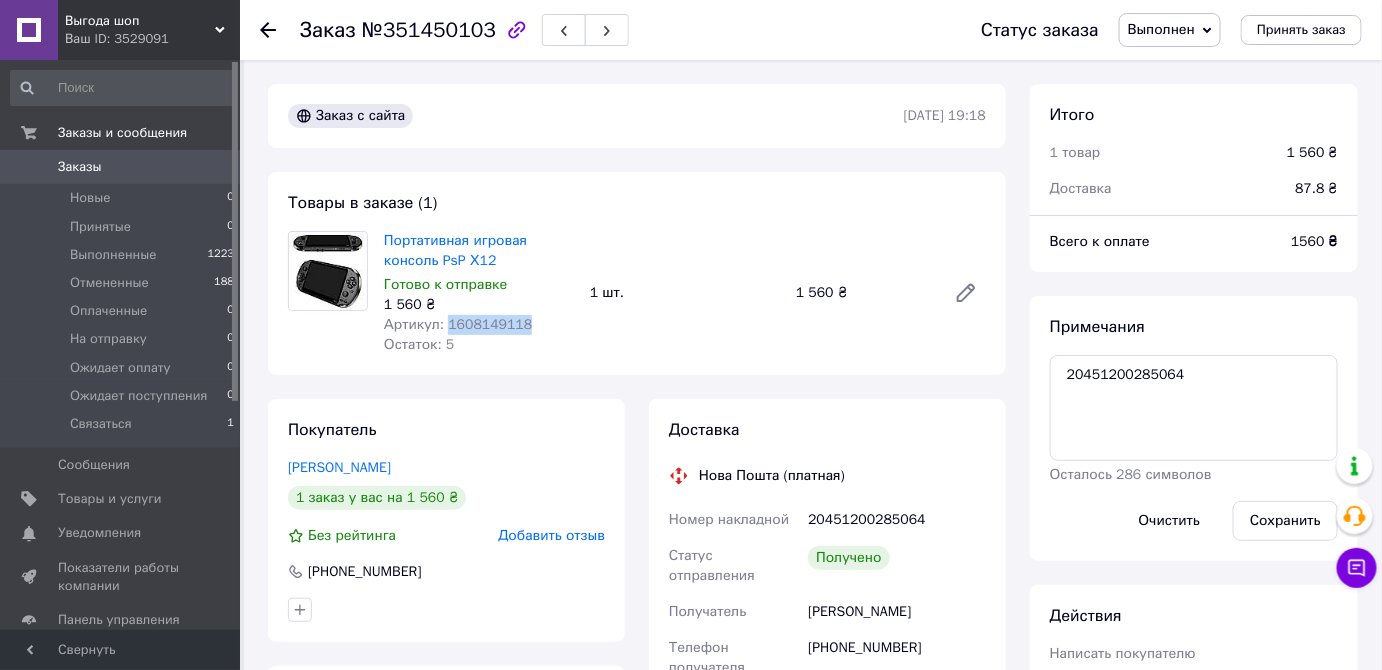 click on "Артикул: 1608149118" at bounding box center (458, 324) 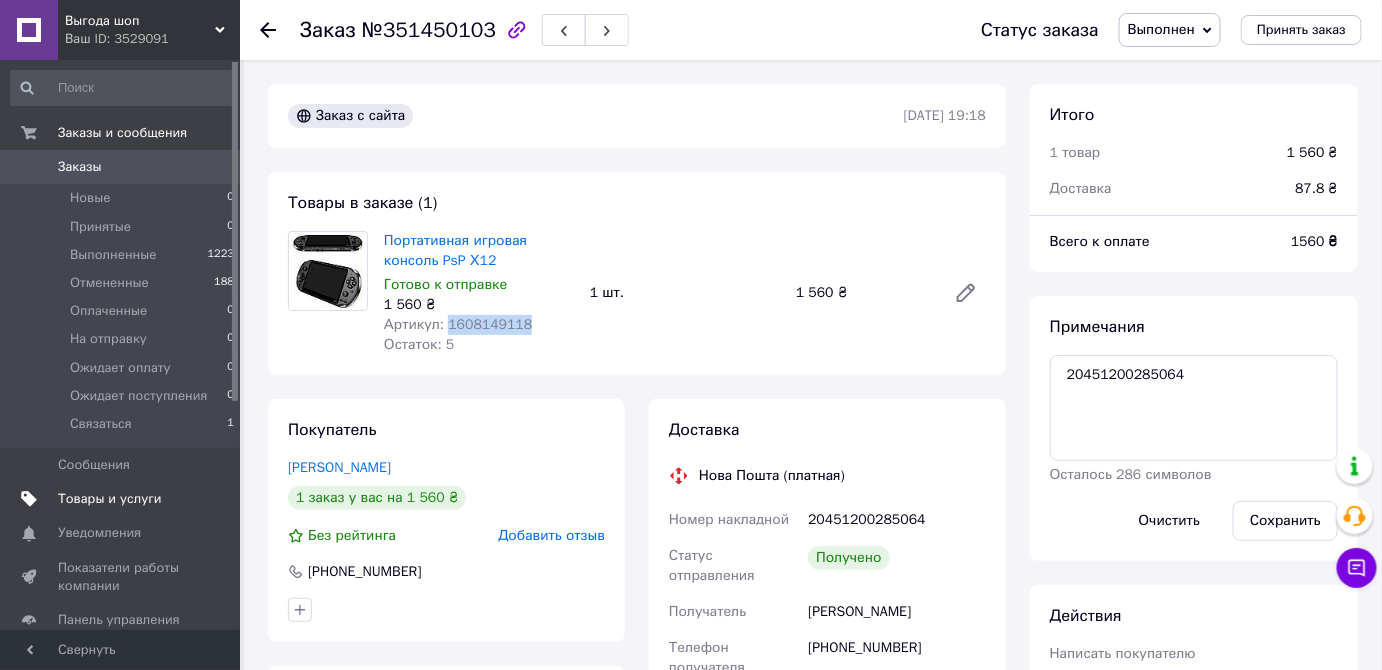 click on "Товары и услуги" at bounding box center (110, 499) 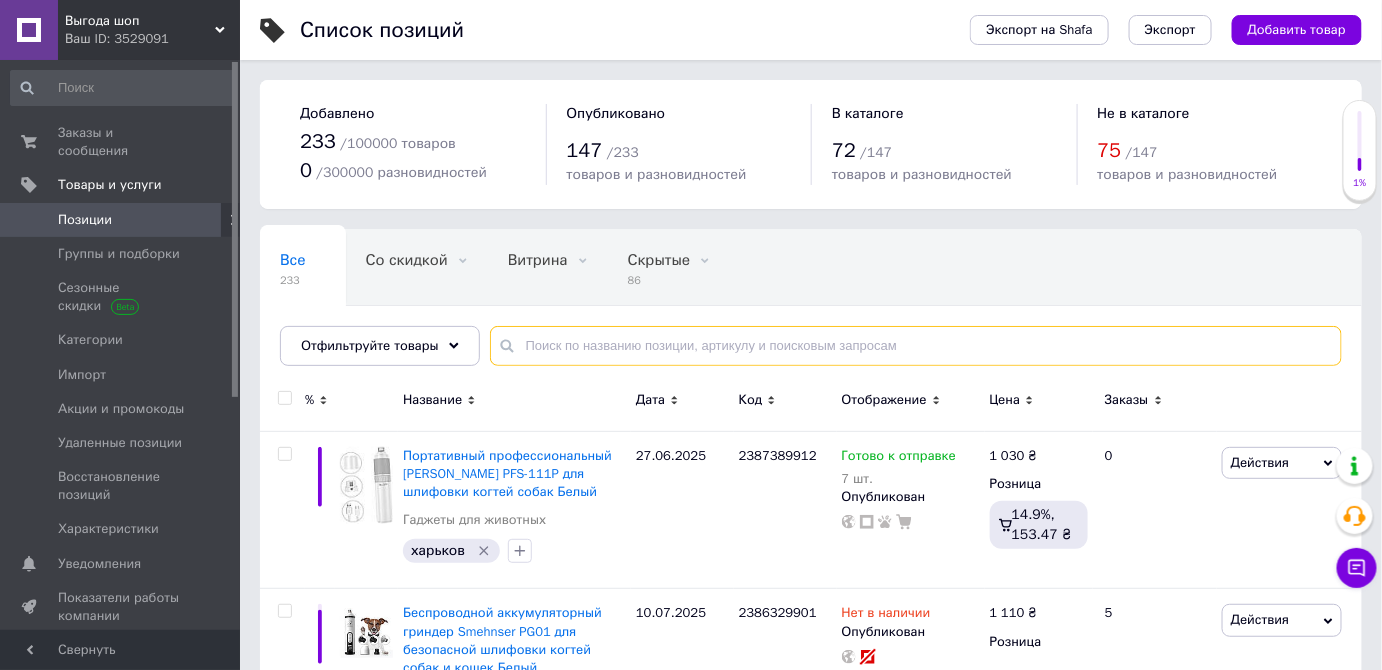 paste on "1608149118" 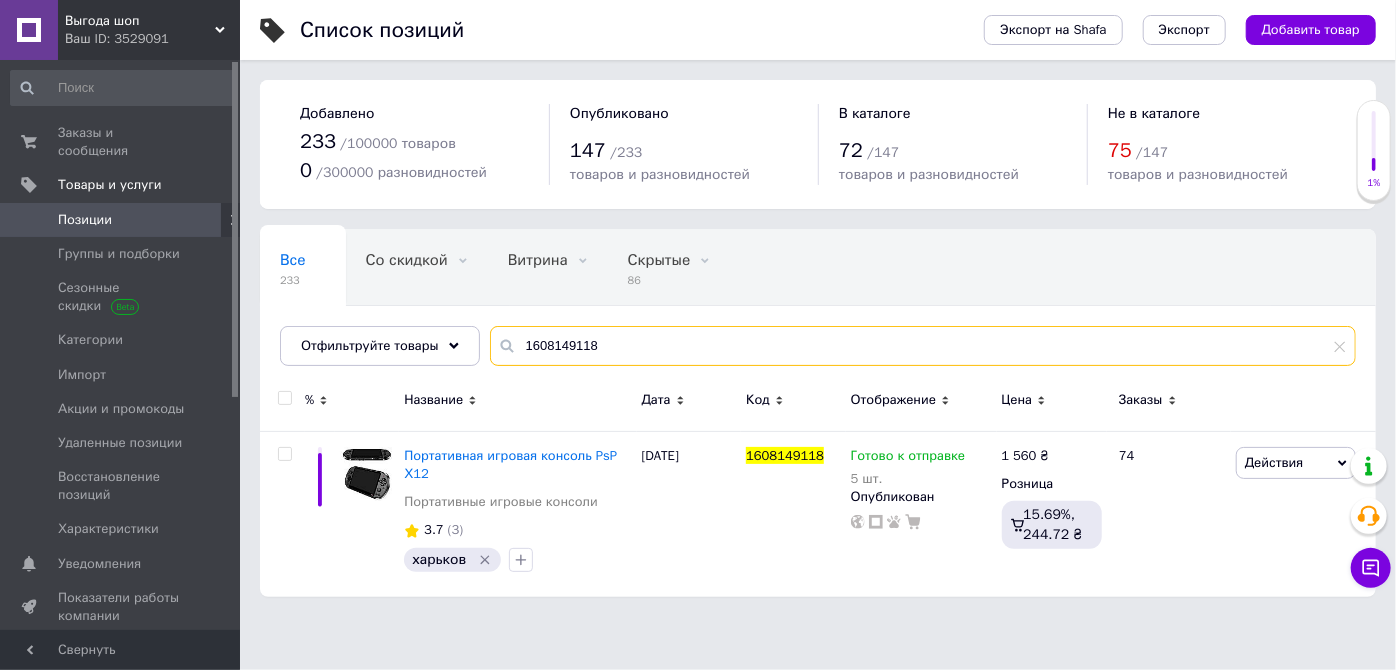 type on "1608149118" 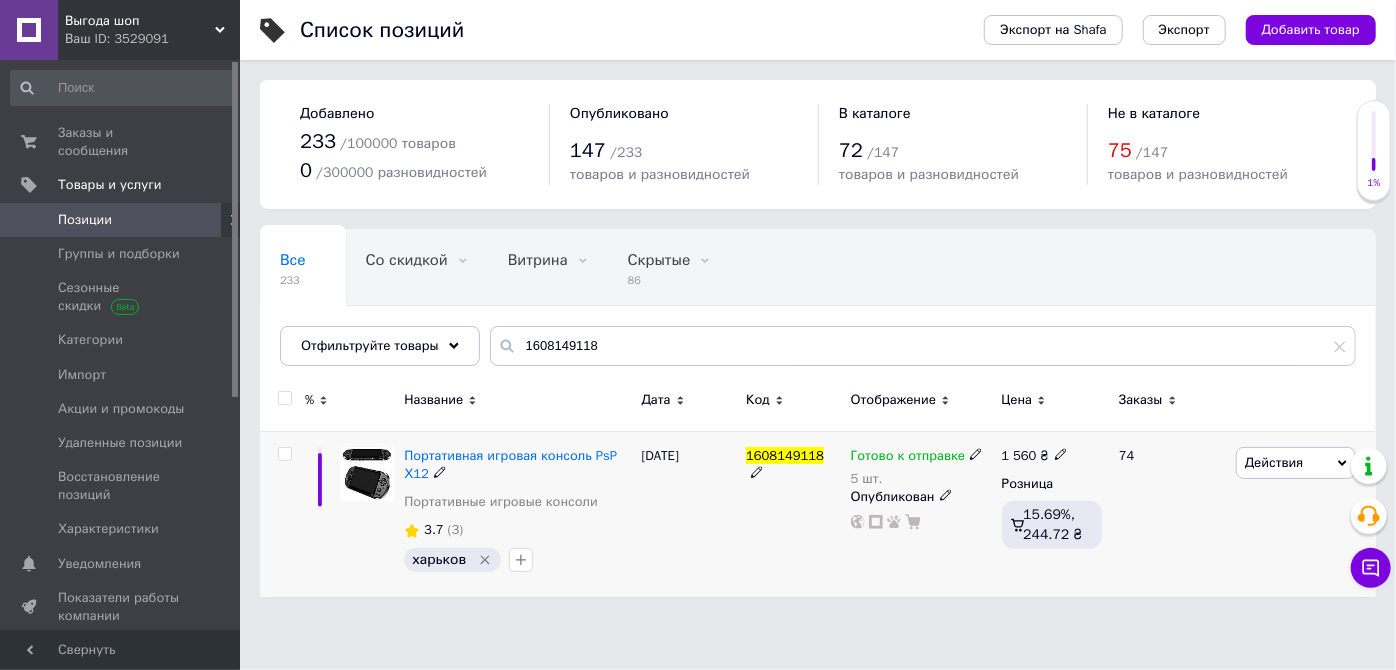 click on "Готово к отправке" at bounding box center (908, 458) 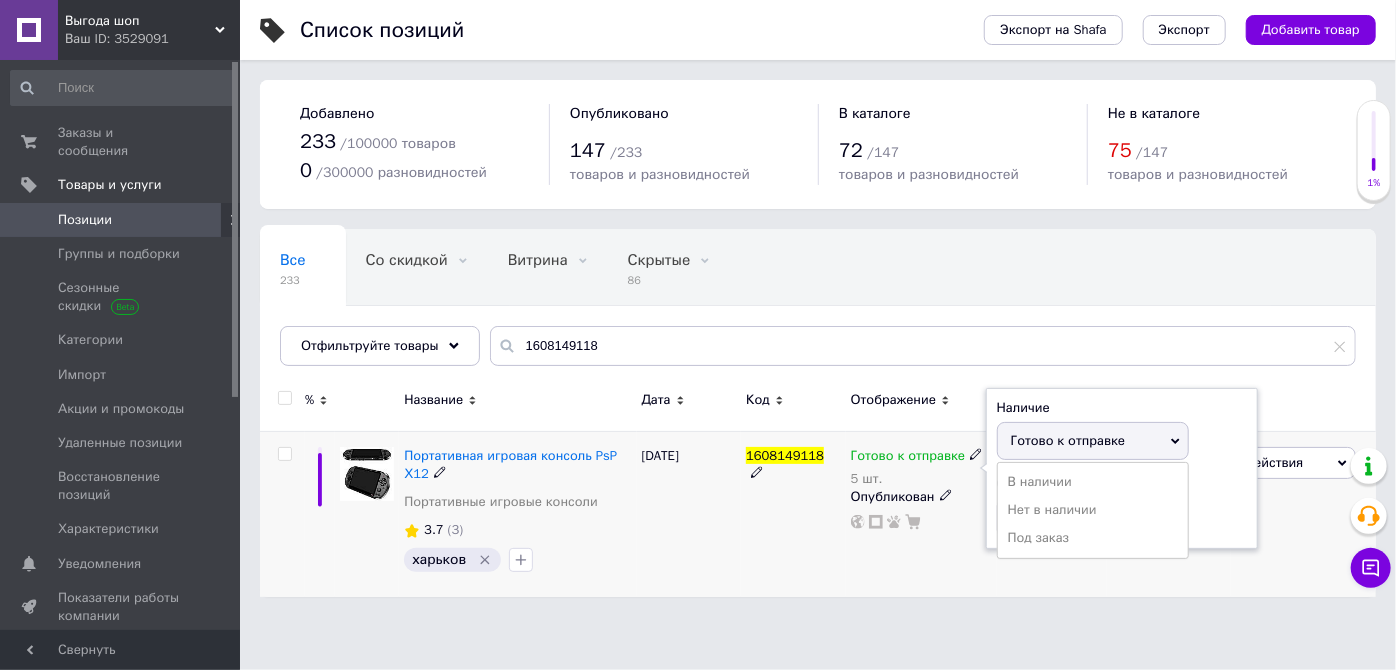 click on "Готово к отправке" at bounding box center (1068, 440) 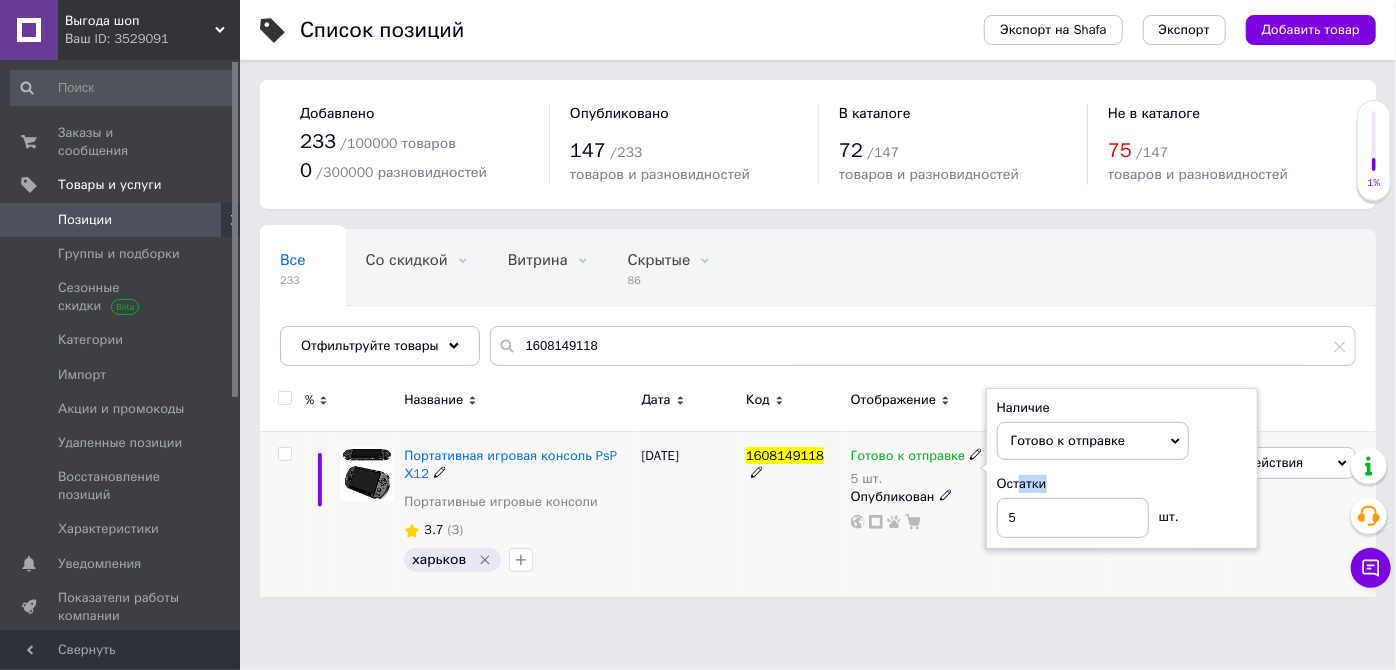 click on "Остатки 5 шт." at bounding box center (1122, 506) 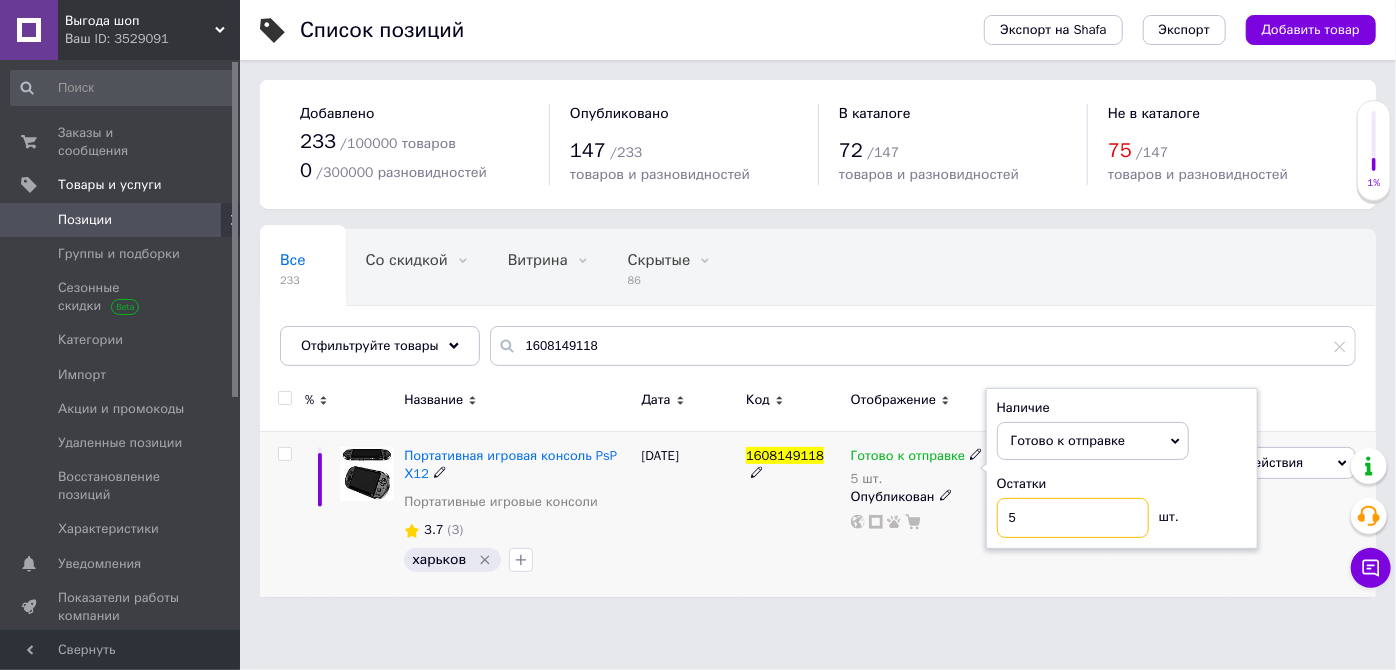 click on "5" at bounding box center [1073, 518] 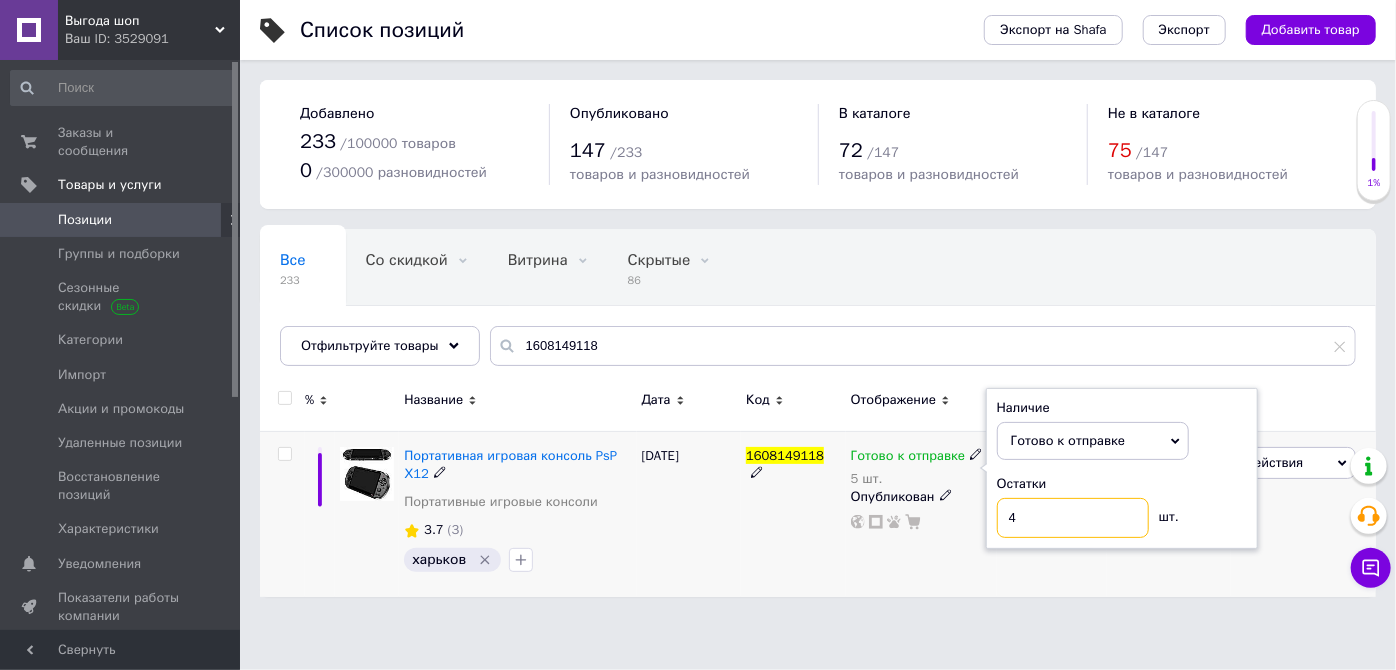 type on "4" 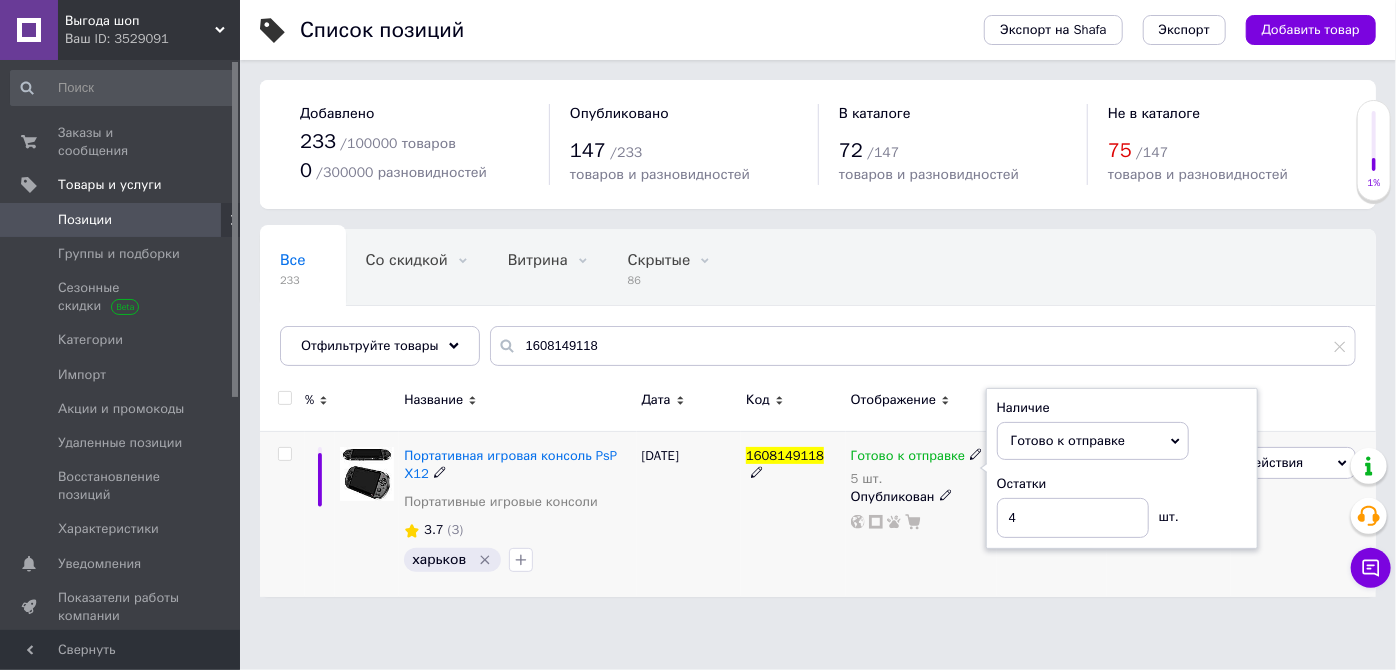 click on "1608149118" at bounding box center (793, 514) 